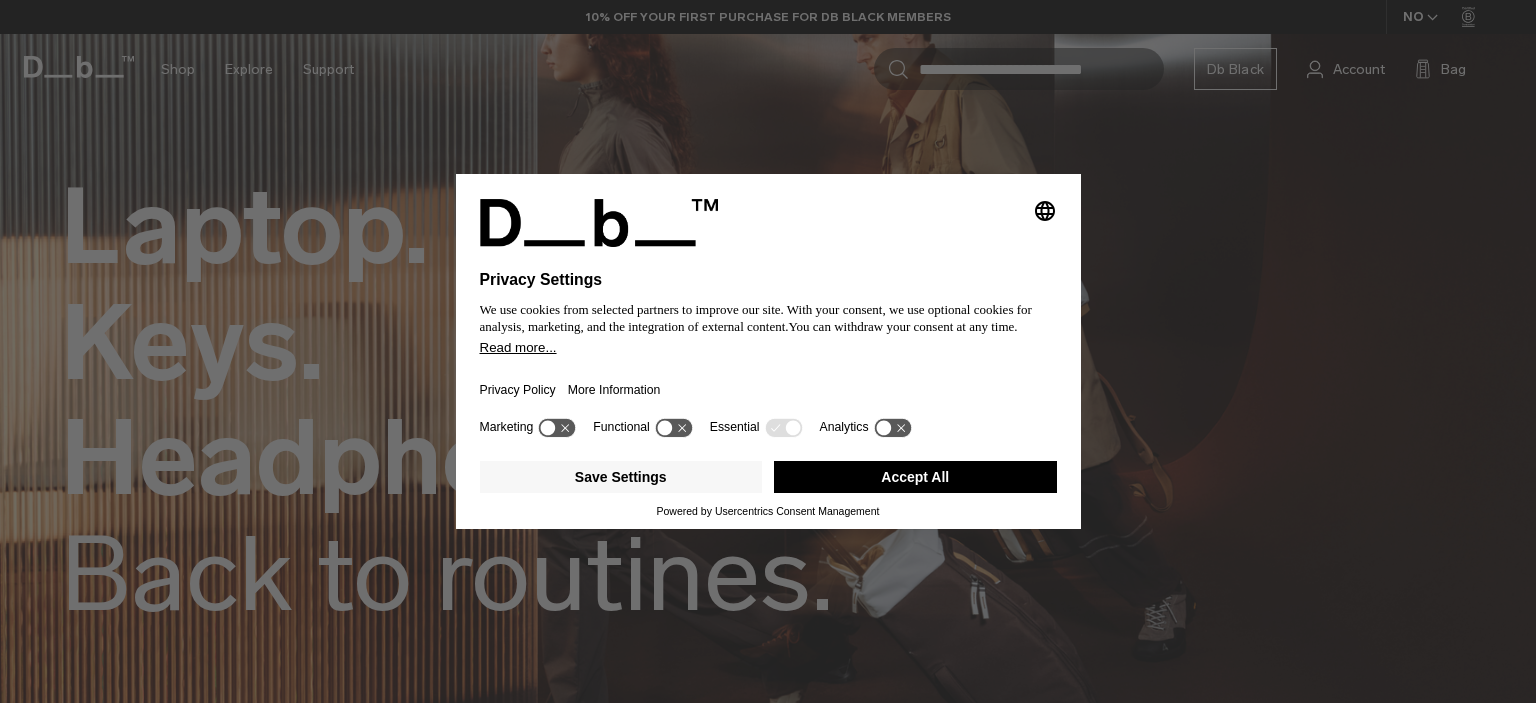 scroll, scrollTop: 74, scrollLeft: 0, axis: vertical 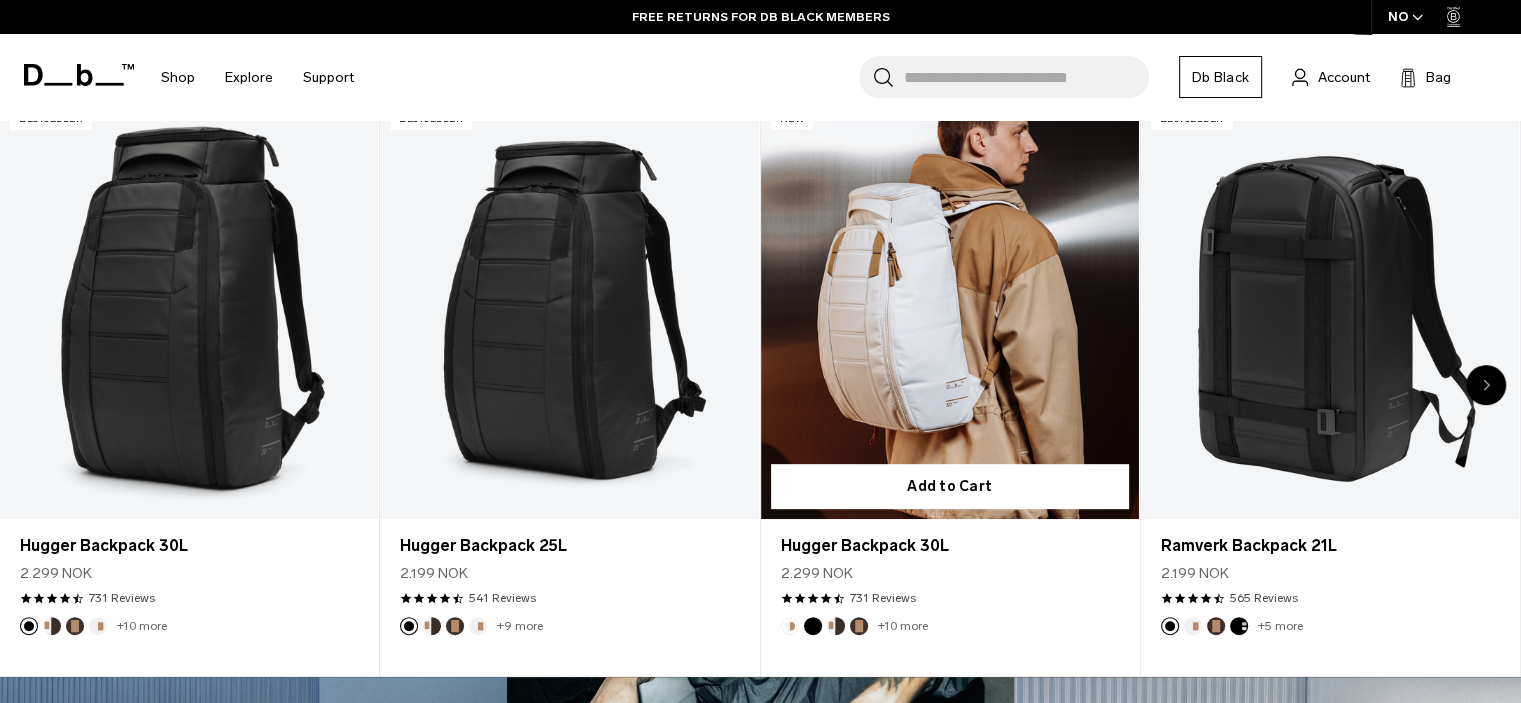 click at bounding box center [950, 309] 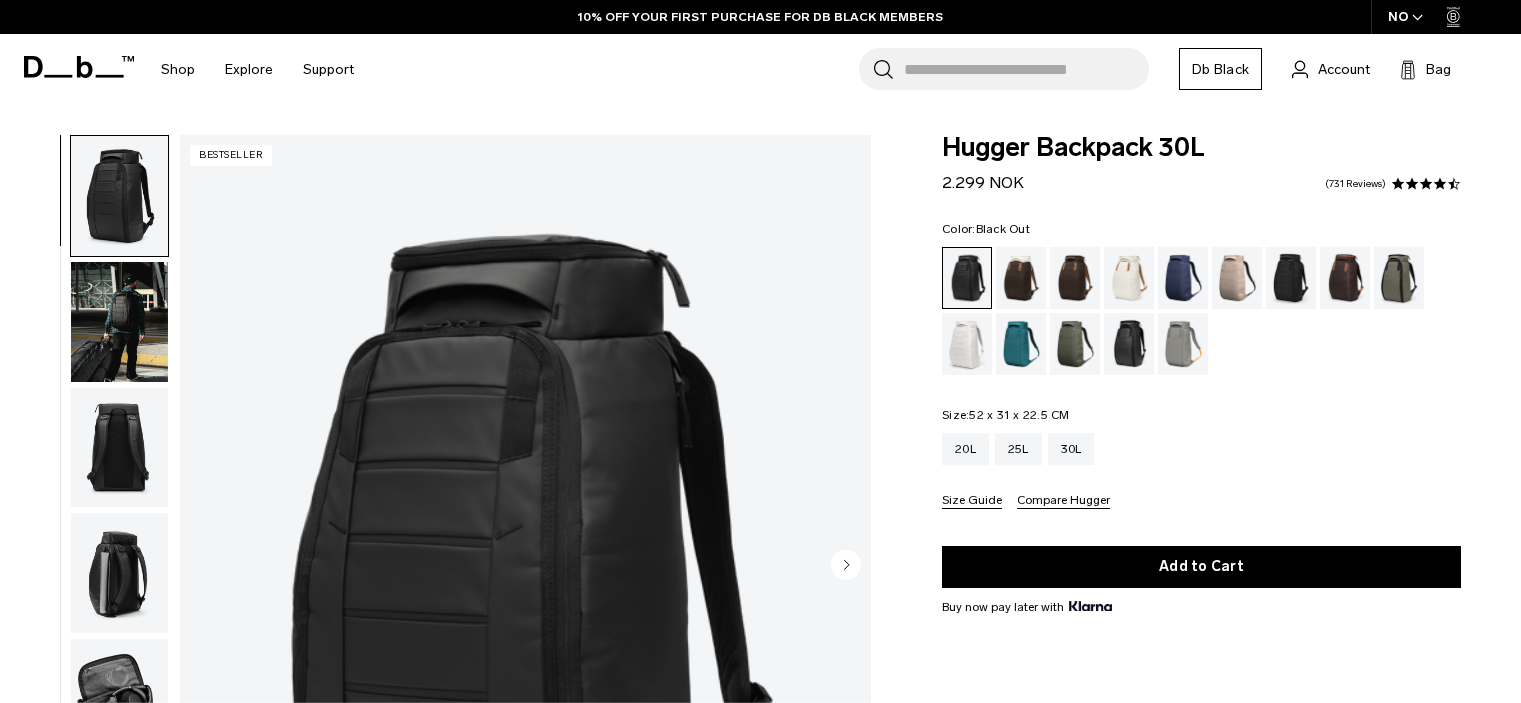 scroll, scrollTop: 96, scrollLeft: 0, axis: vertical 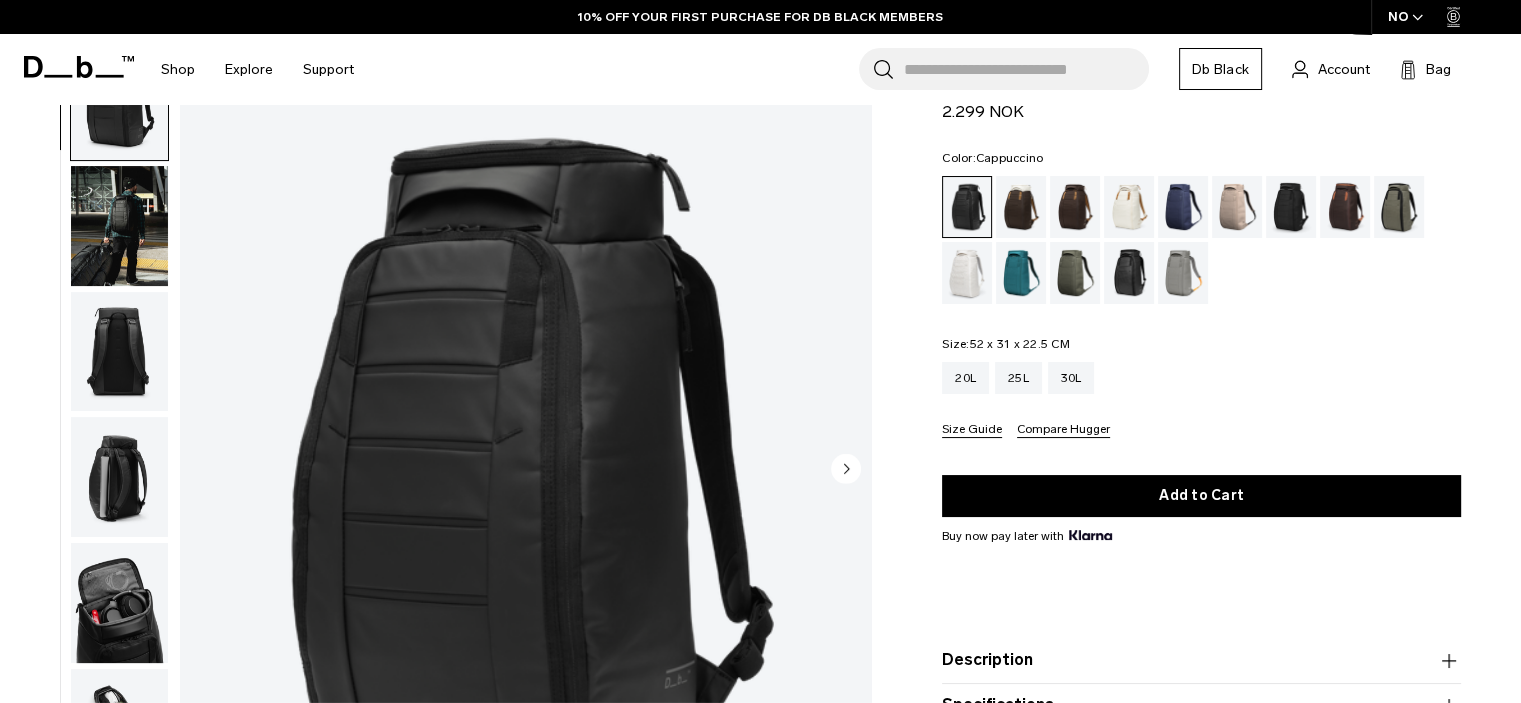 click at bounding box center (1021, 207) 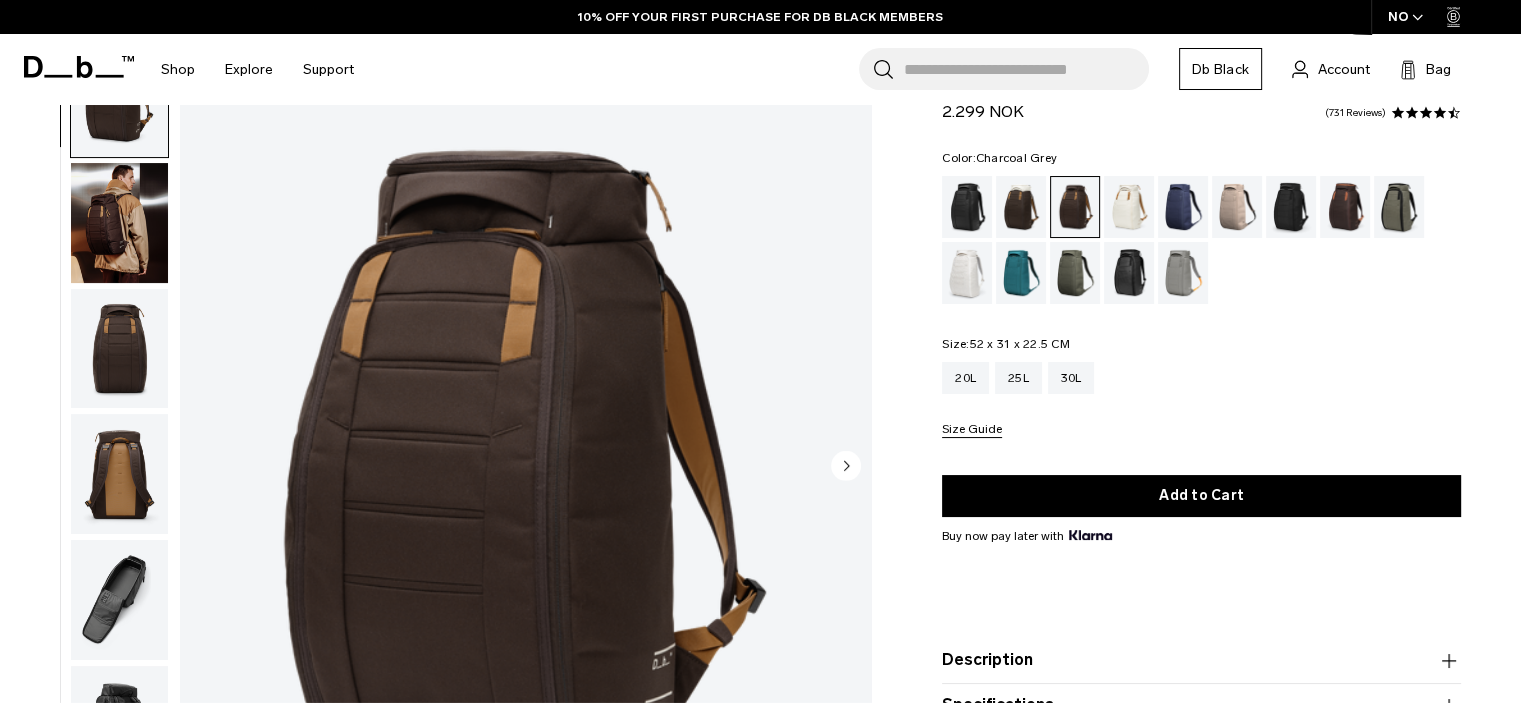scroll, scrollTop: 99, scrollLeft: 0, axis: vertical 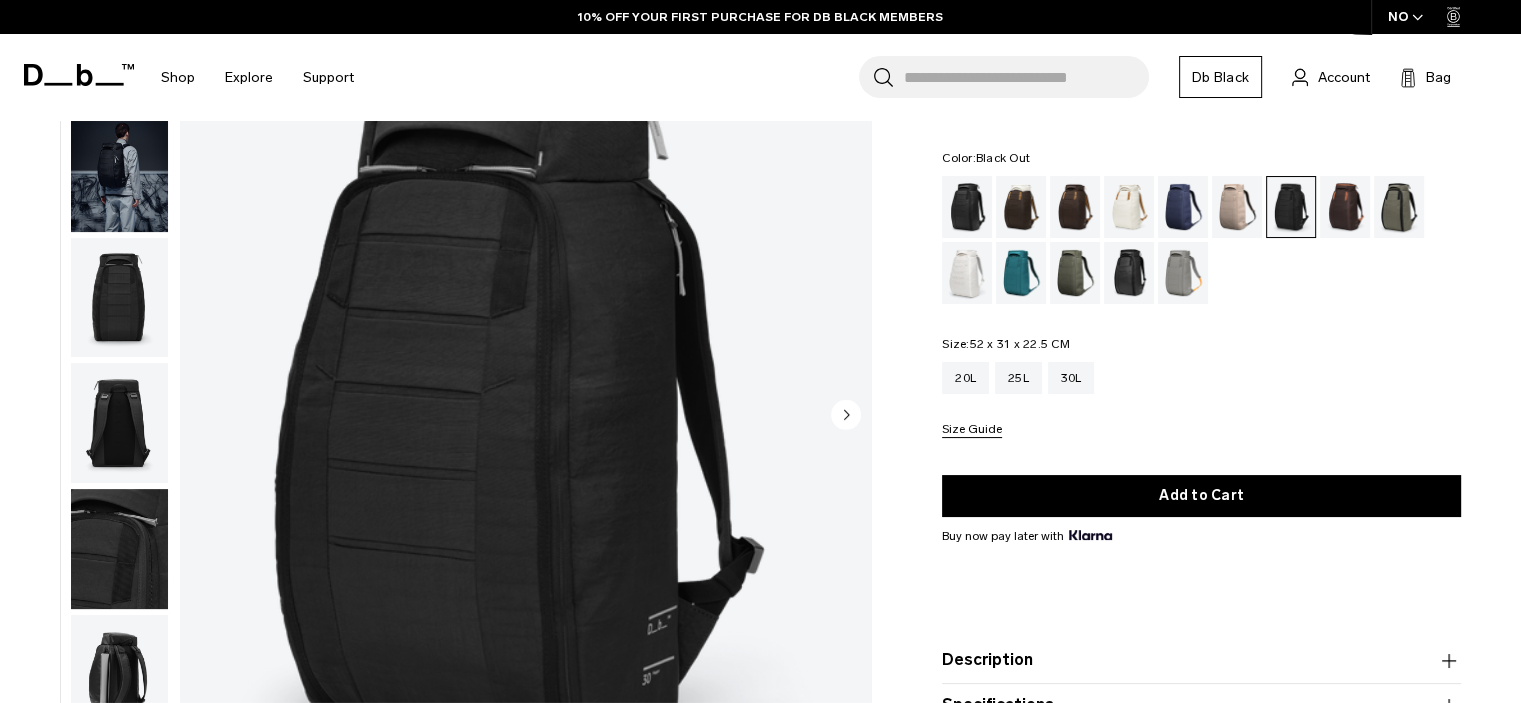 click at bounding box center (967, 207) 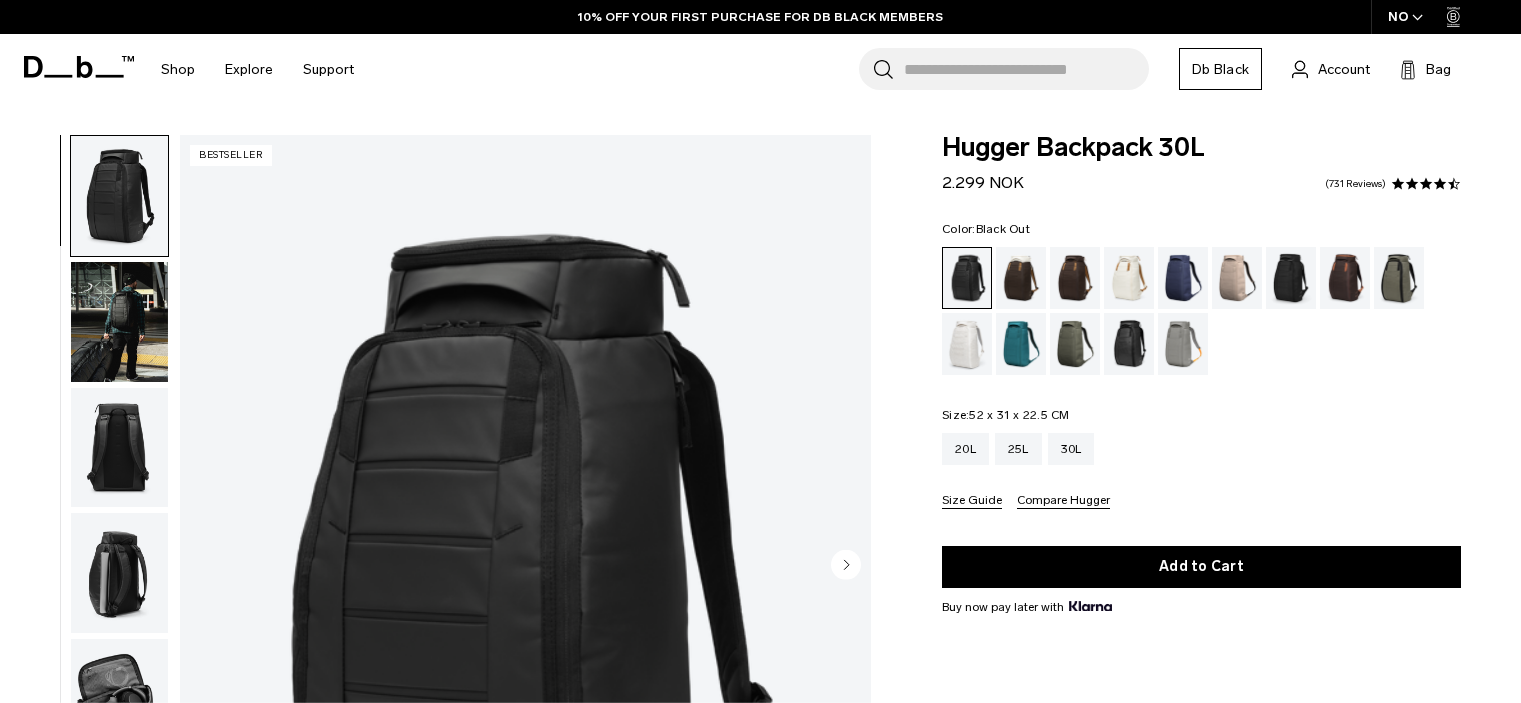 scroll, scrollTop: 0, scrollLeft: 0, axis: both 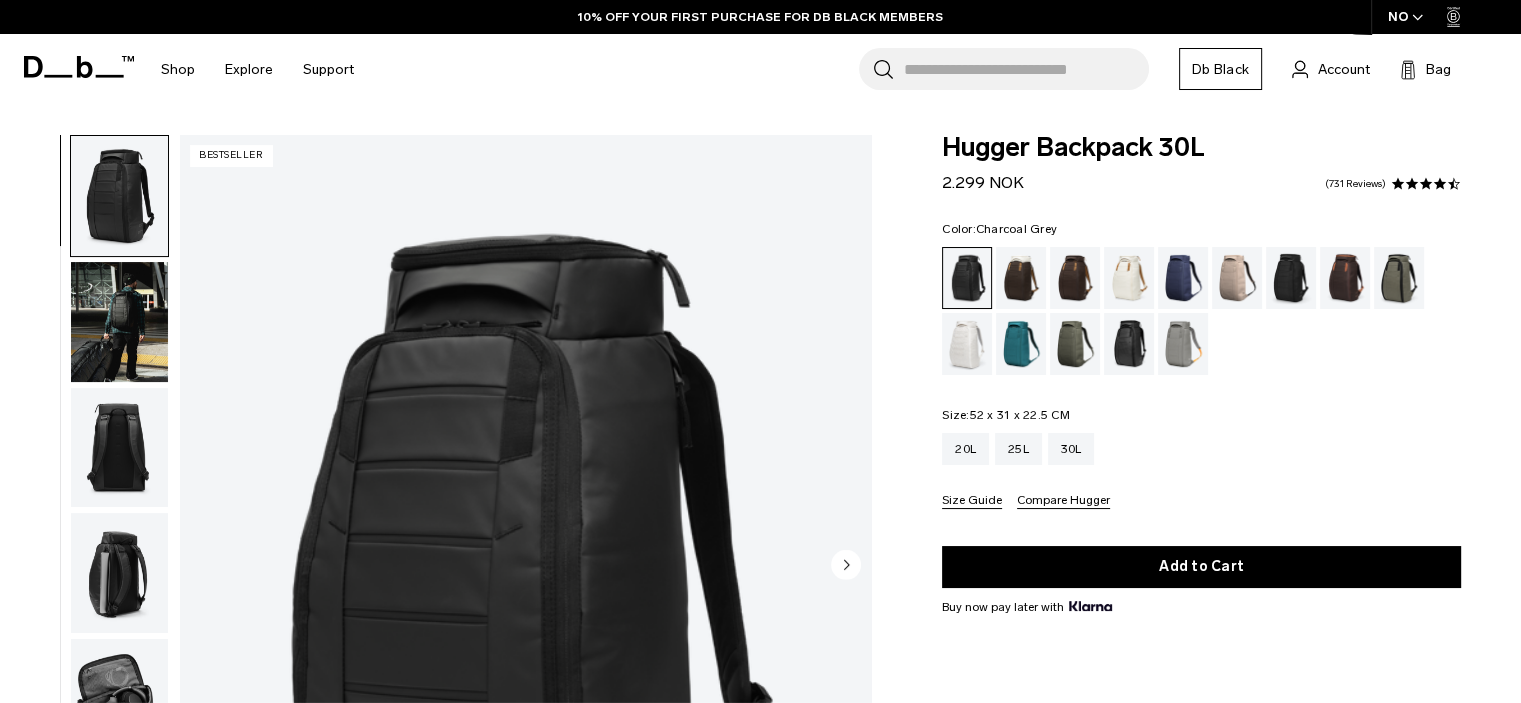click at bounding box center (1291, 278) 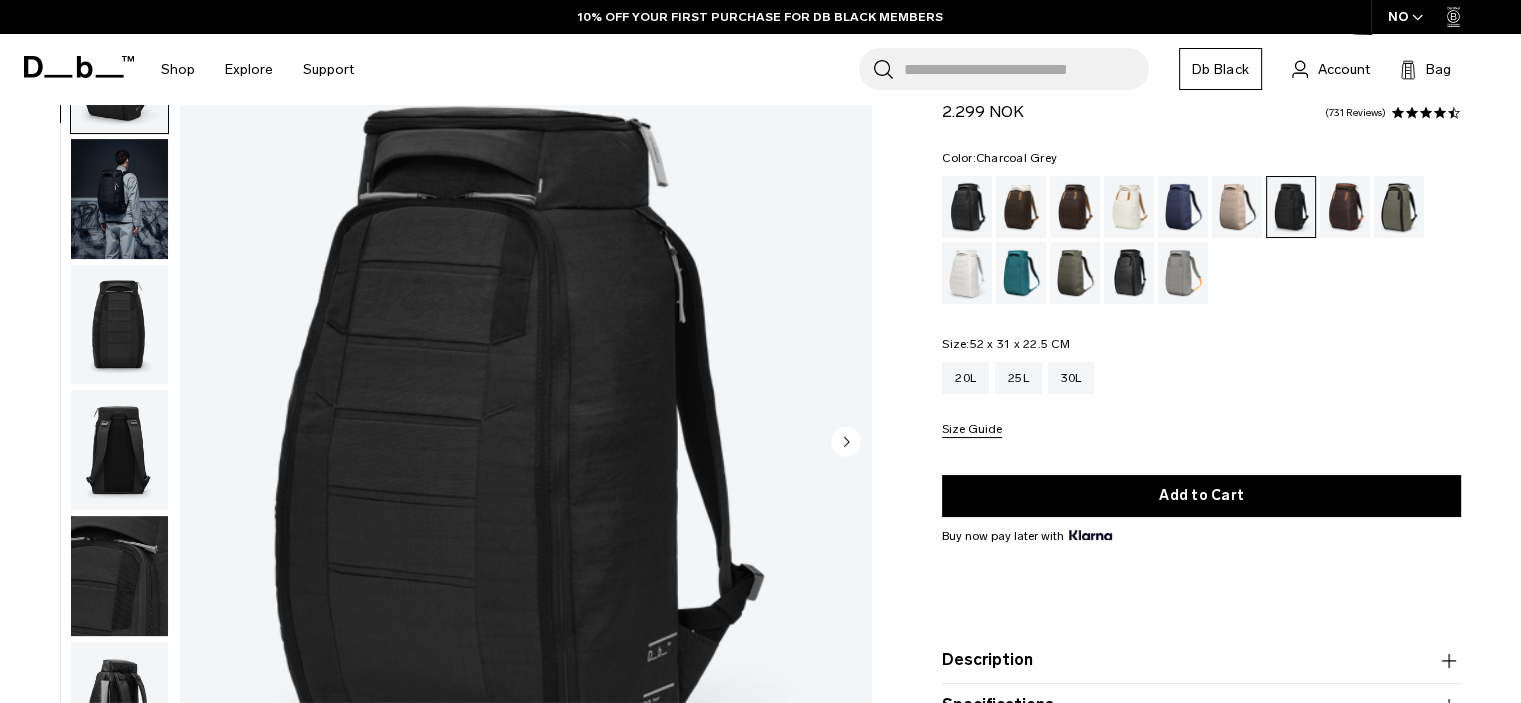 scroll, scrollTop: 123, scrollLeft: 0, axis: vertical 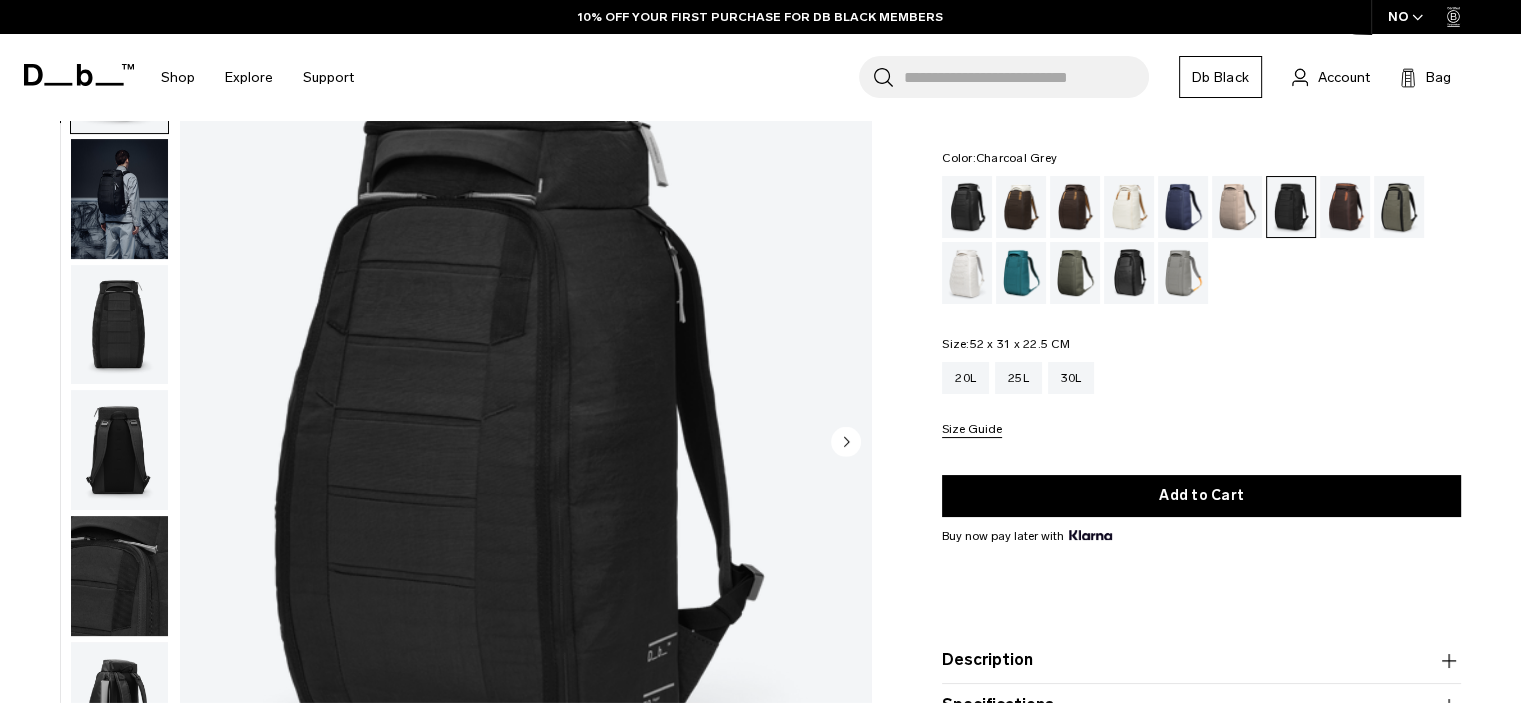 click on "Color:
Charcoal Grey
Out of stock
Size:
52 x 31 x 22.5 CM
Out of stock
20L
25L
30L" at bounding box center (1201, 295) 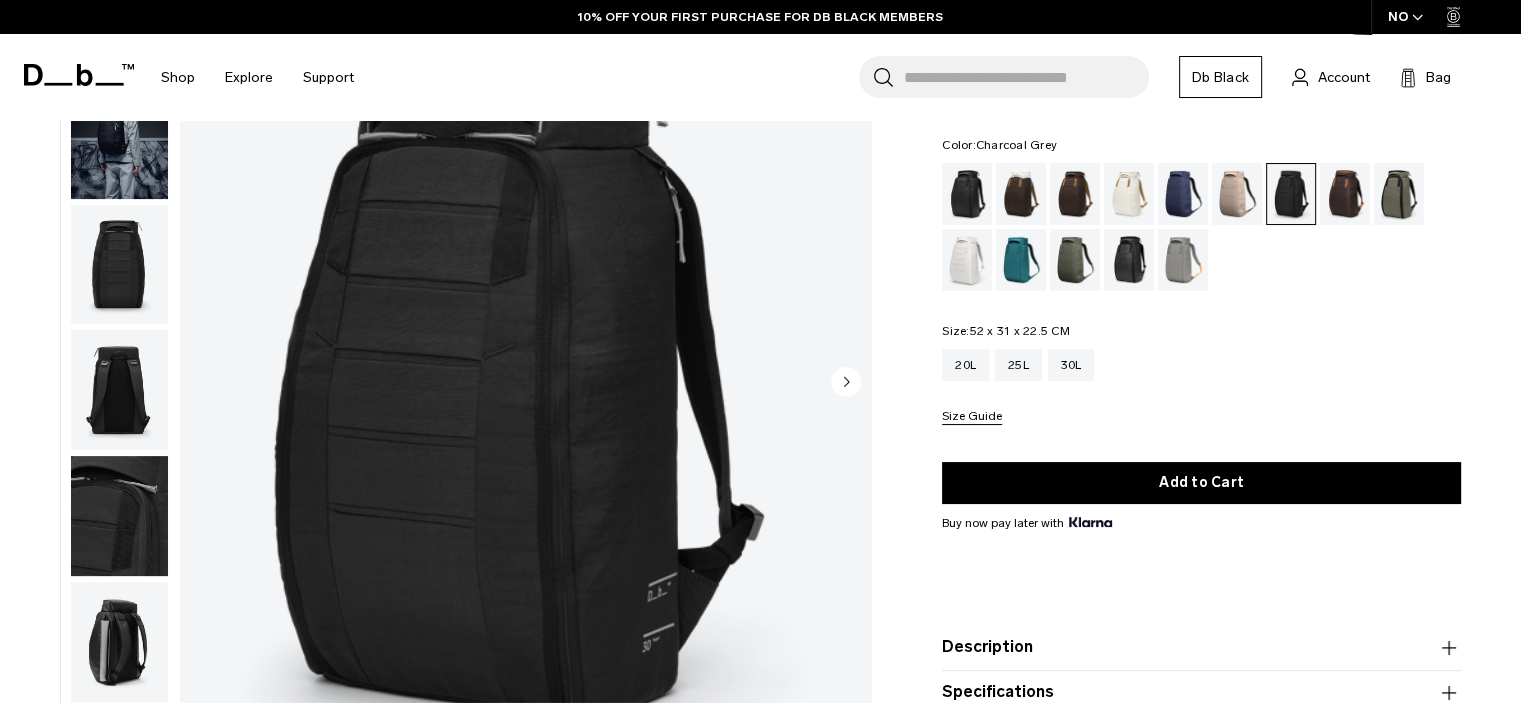 scroll, scrollTop: 178, scrollLeft: 0, axis: vertical 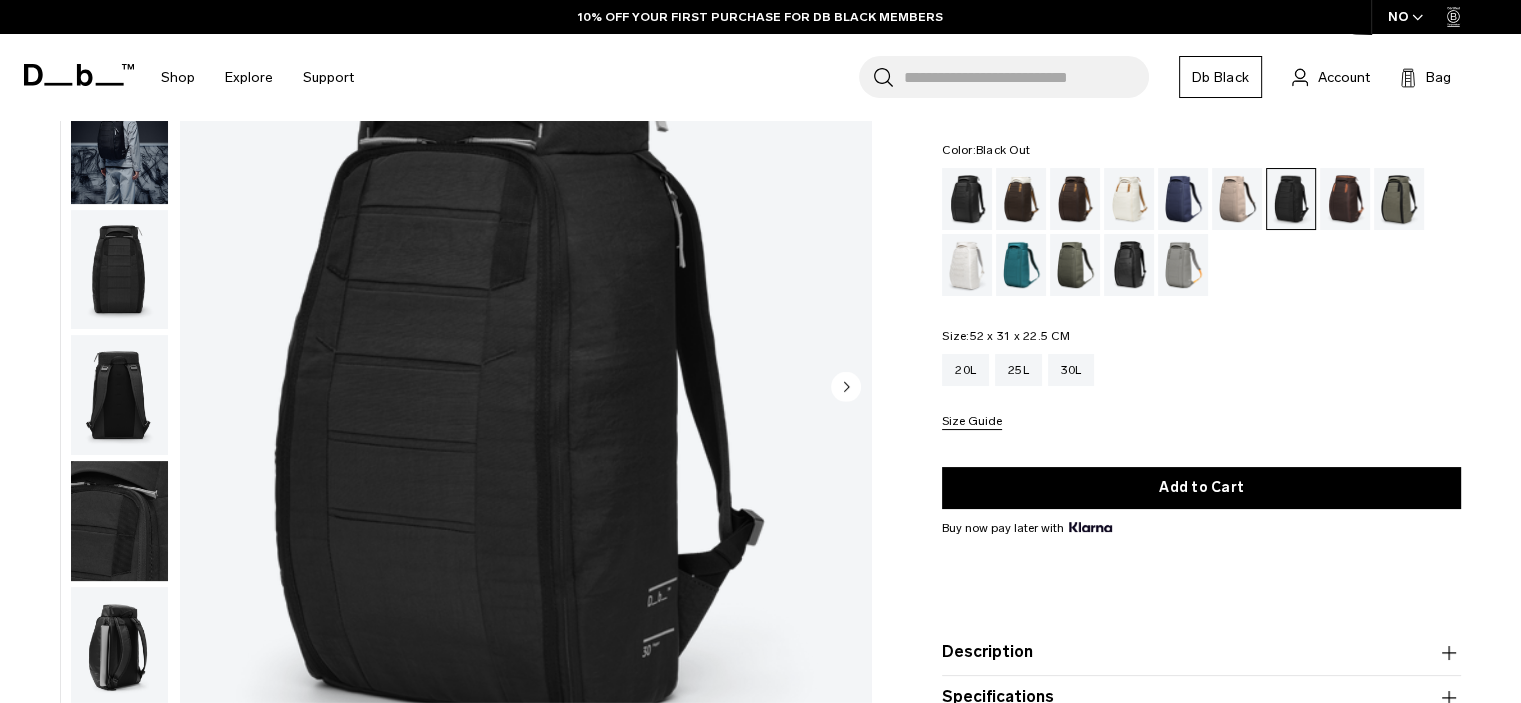 click at bounding box center [967, 199] 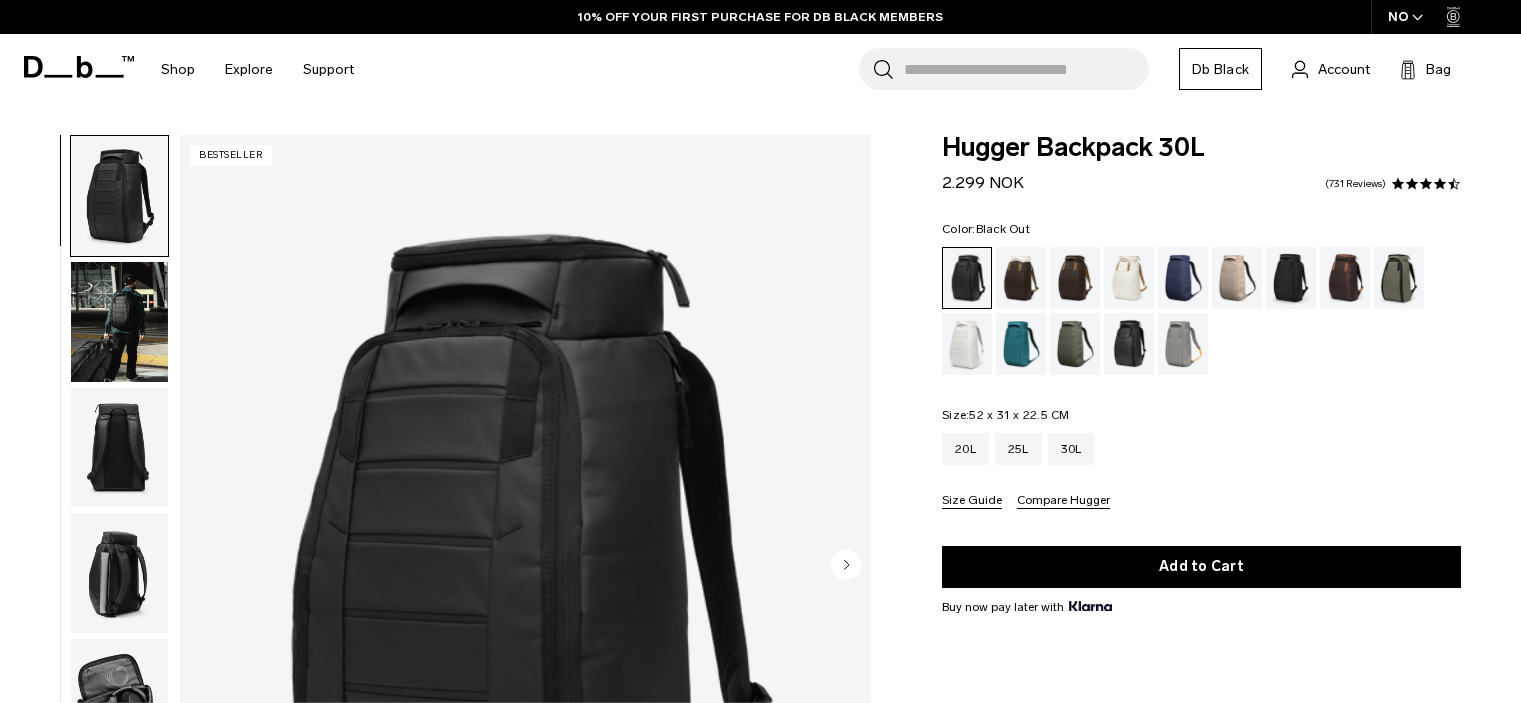 scroll, scrollTop: 0, scrollLeft: 0, axis: both 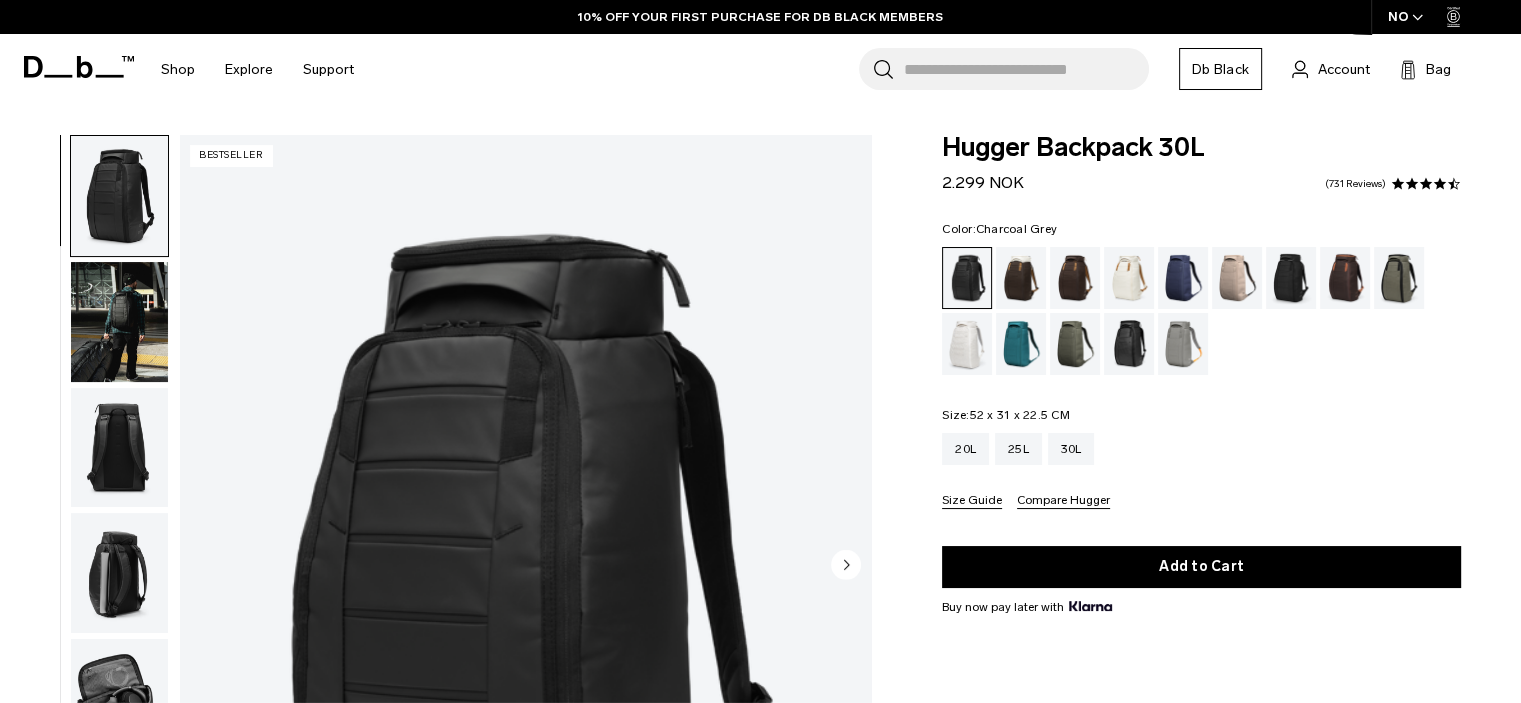 click at bounding box center (1291, 278) 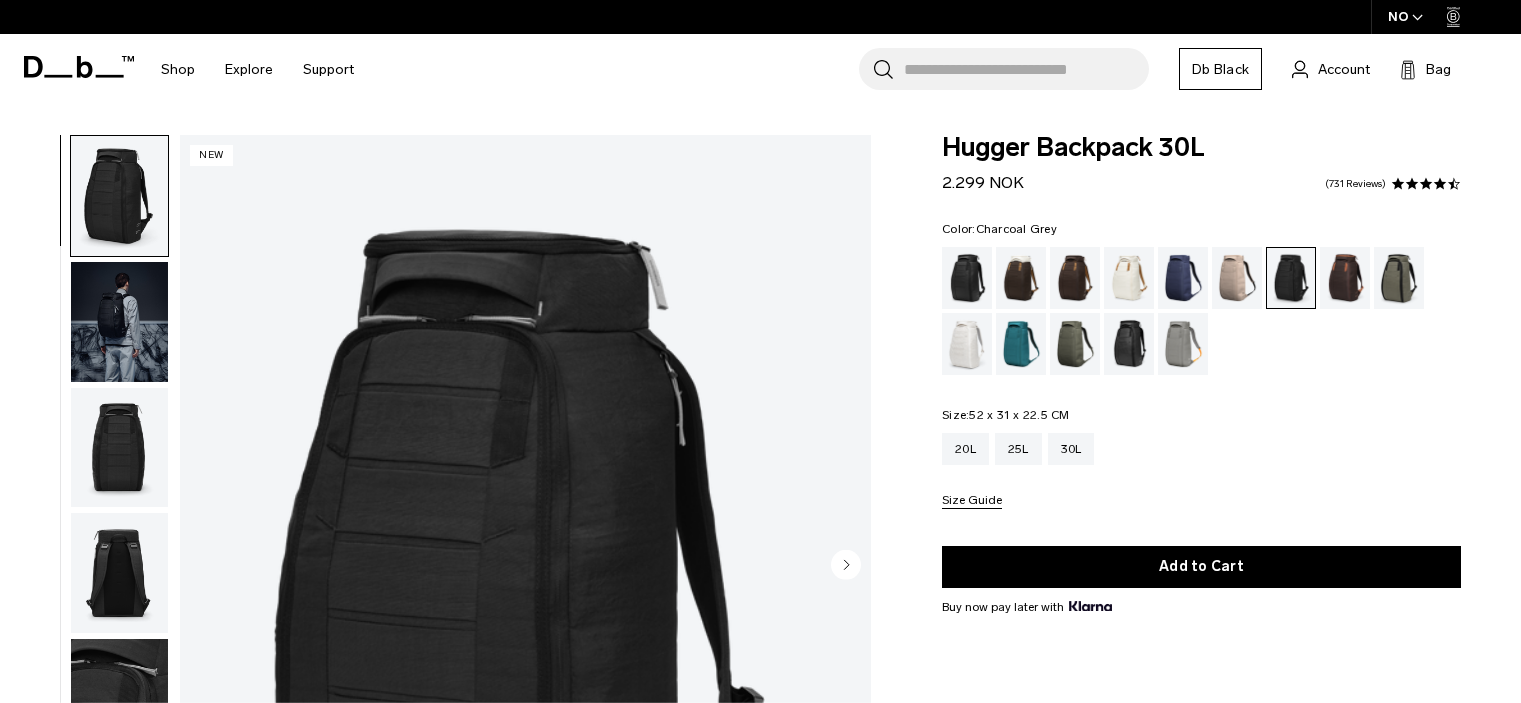 scroll, scrollTop: 0, scrollLeft: 0, axis: both 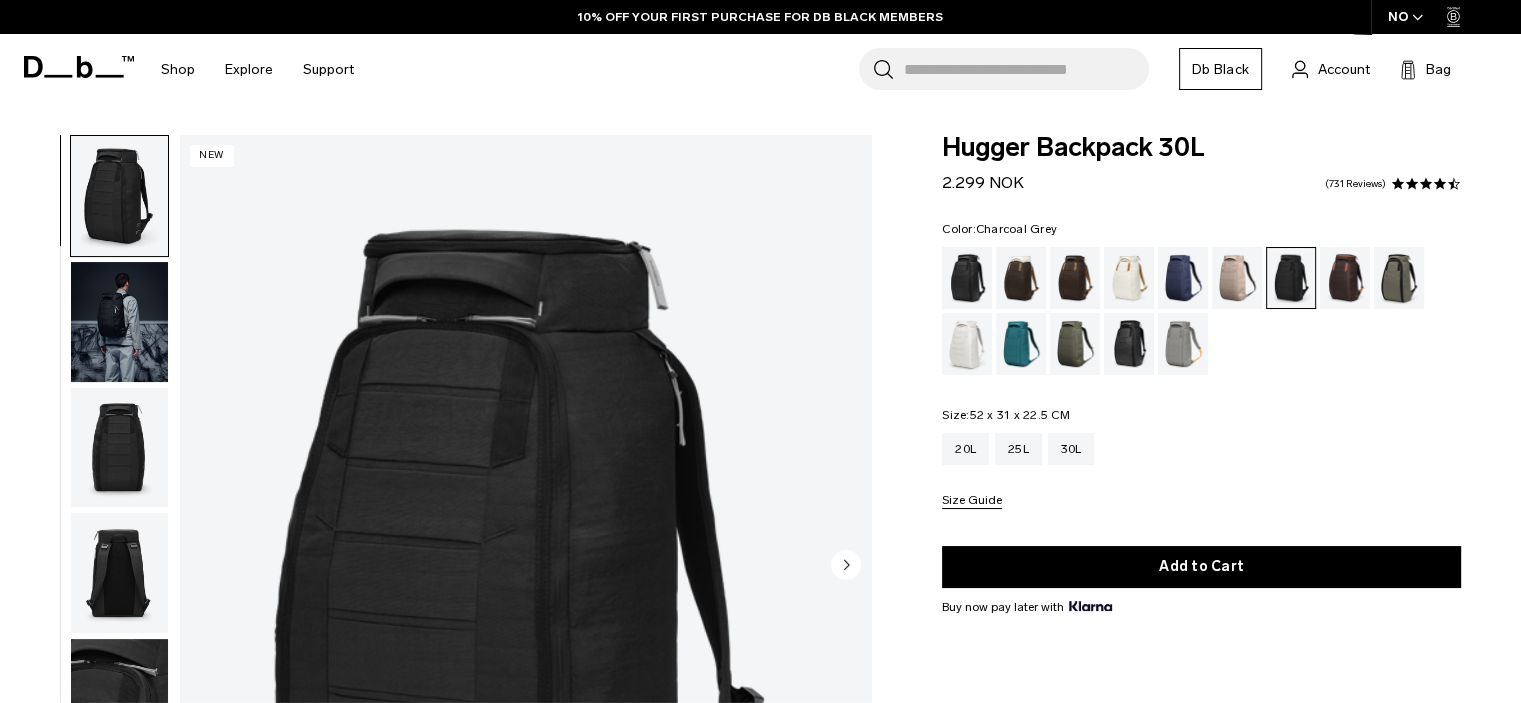 click at bounding box center [119, 322] 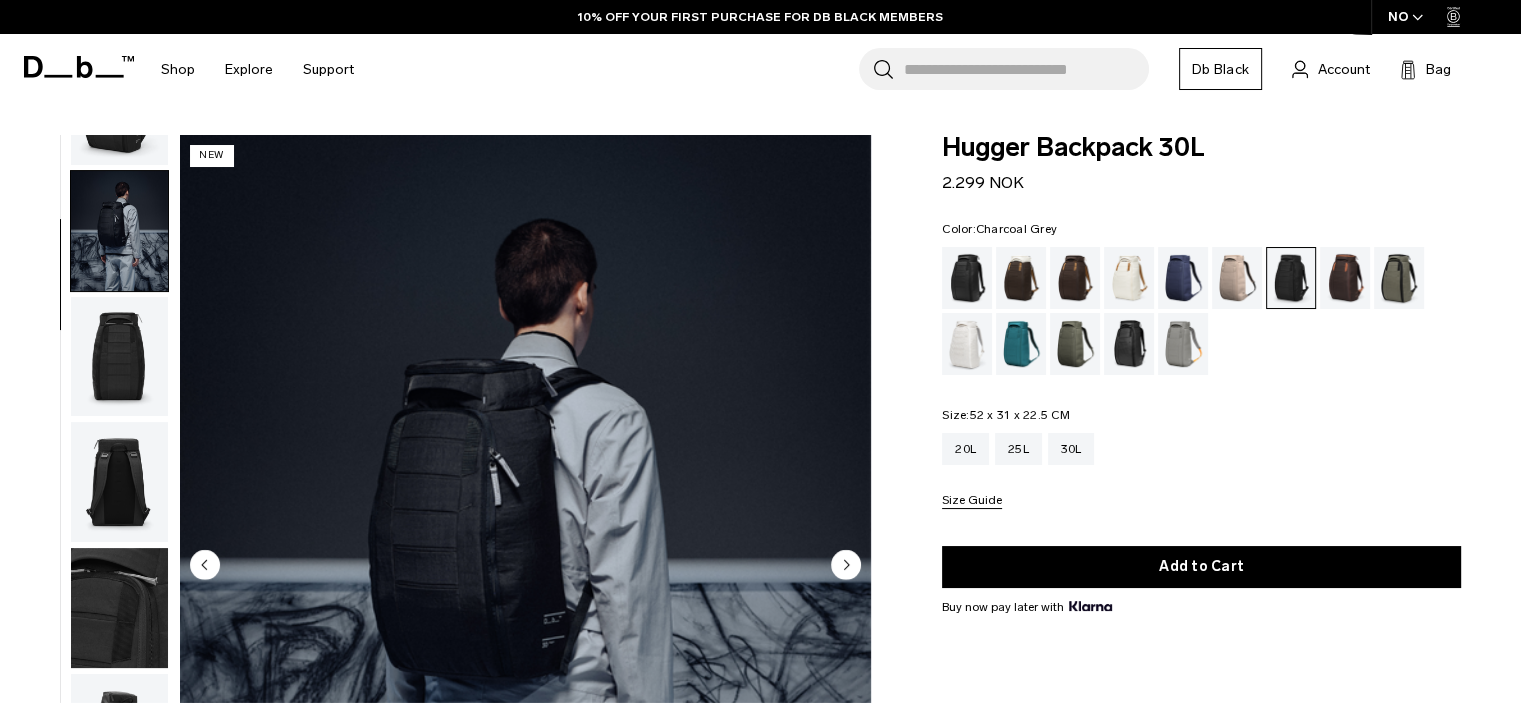 scroll, scrollTop: 126, scrollLeft: 0, axis: vertical 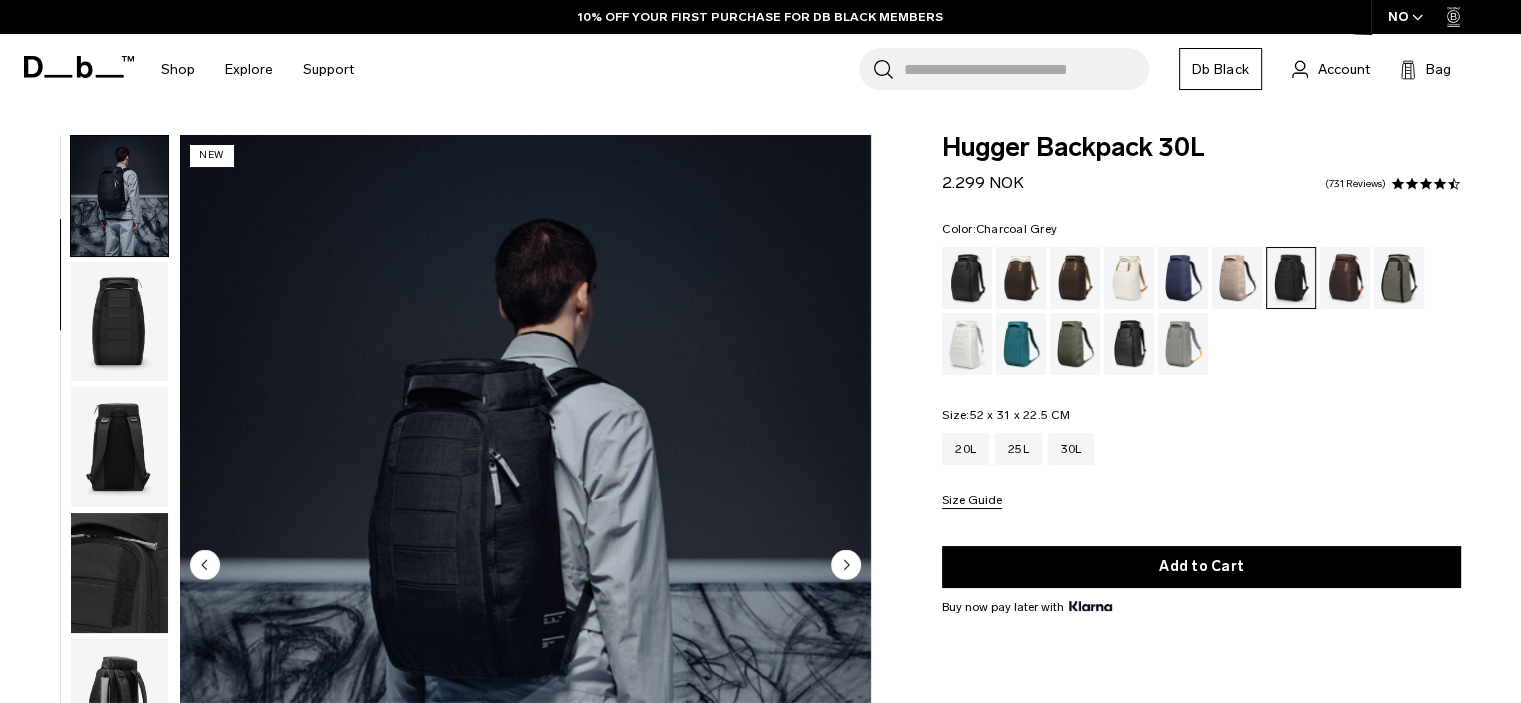 click at bounding box center (119, 322) 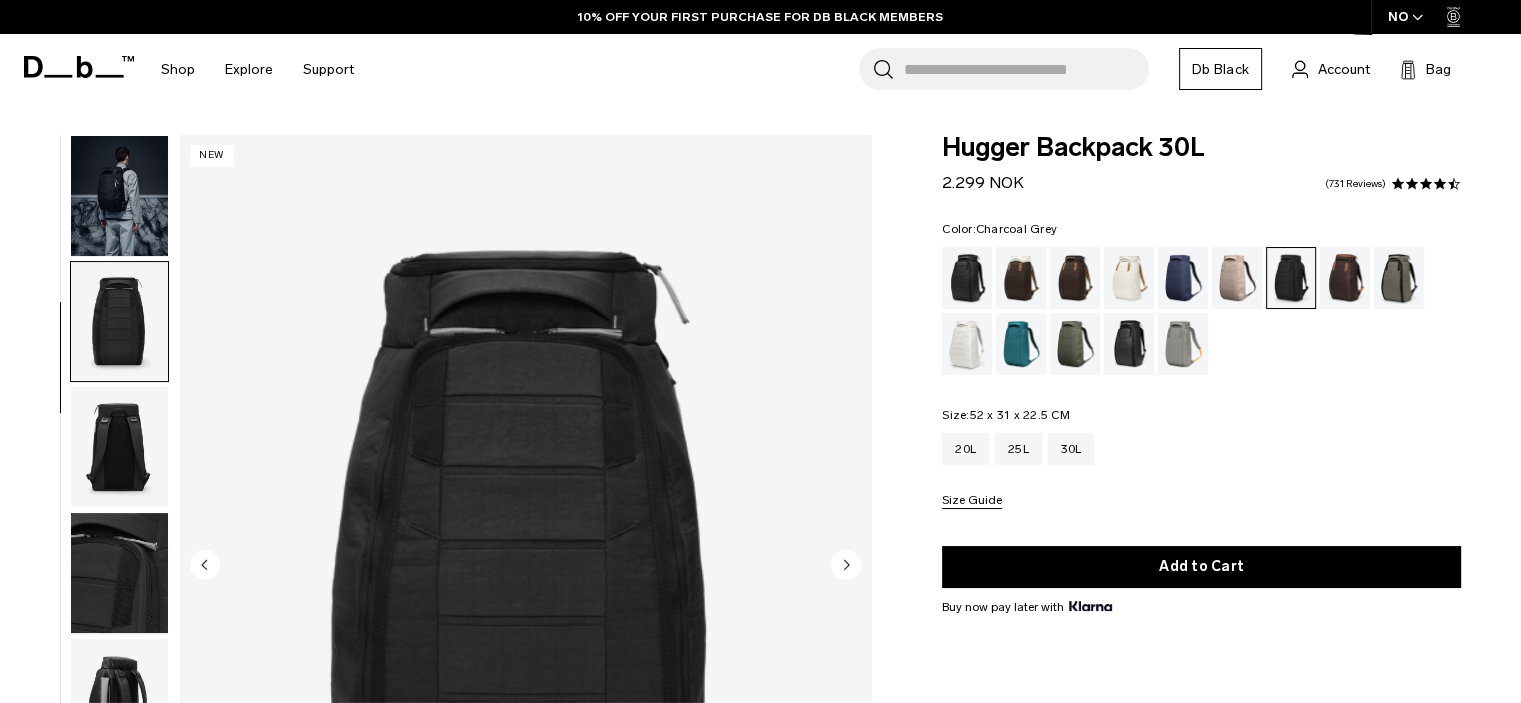 scroll, scrollTop: 252, scrollLeft: 0, axis: vertical 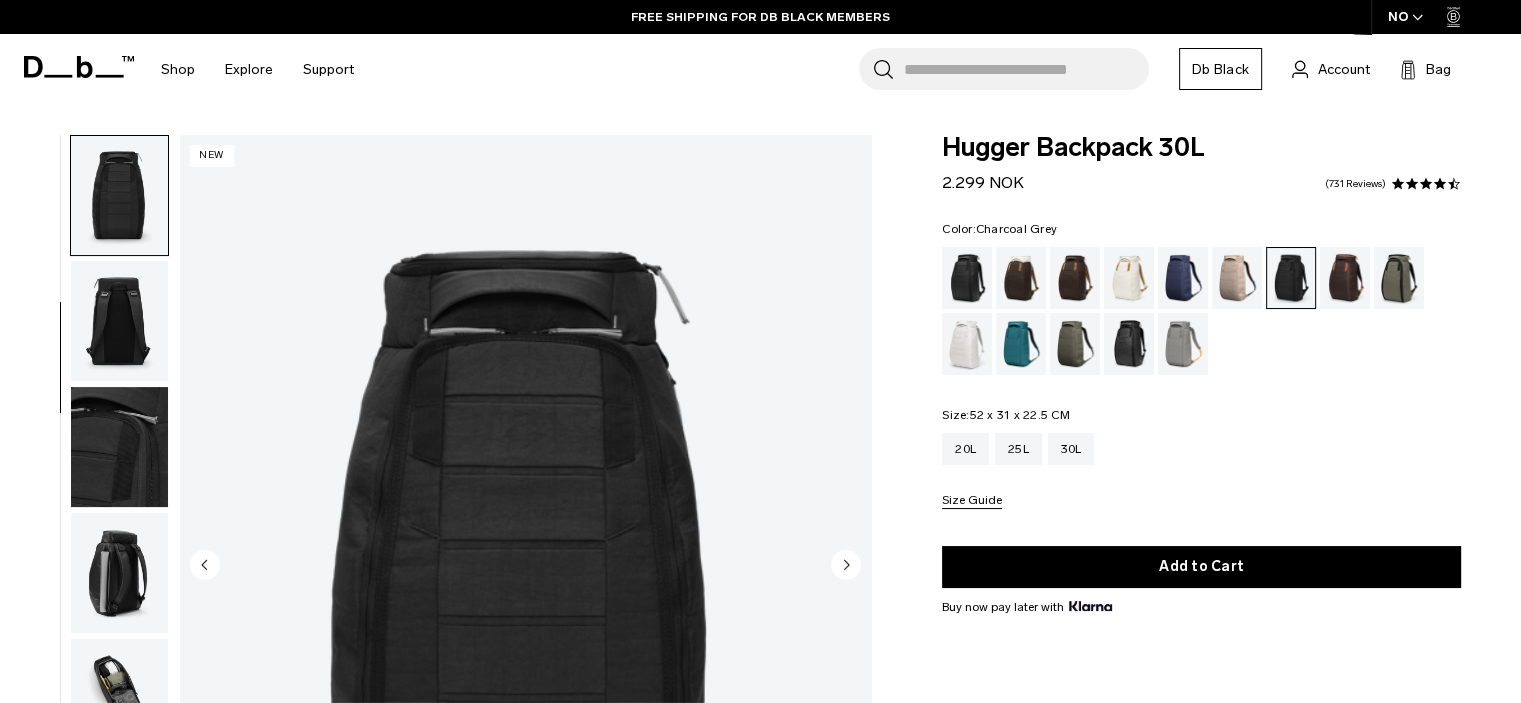 click at bounding box center [119, 447] 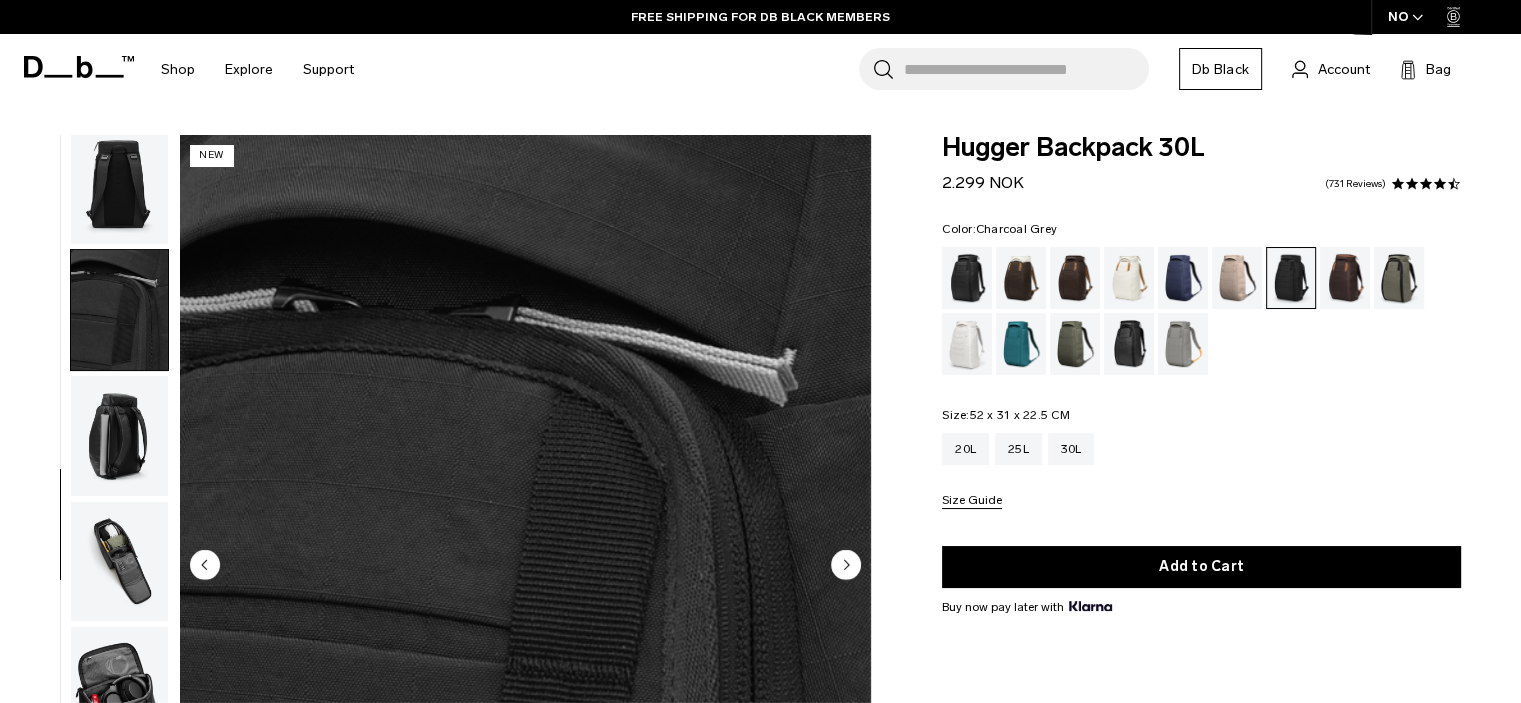 scroll, scrollTop: 392, scrollLeft: 0, axis: vertical 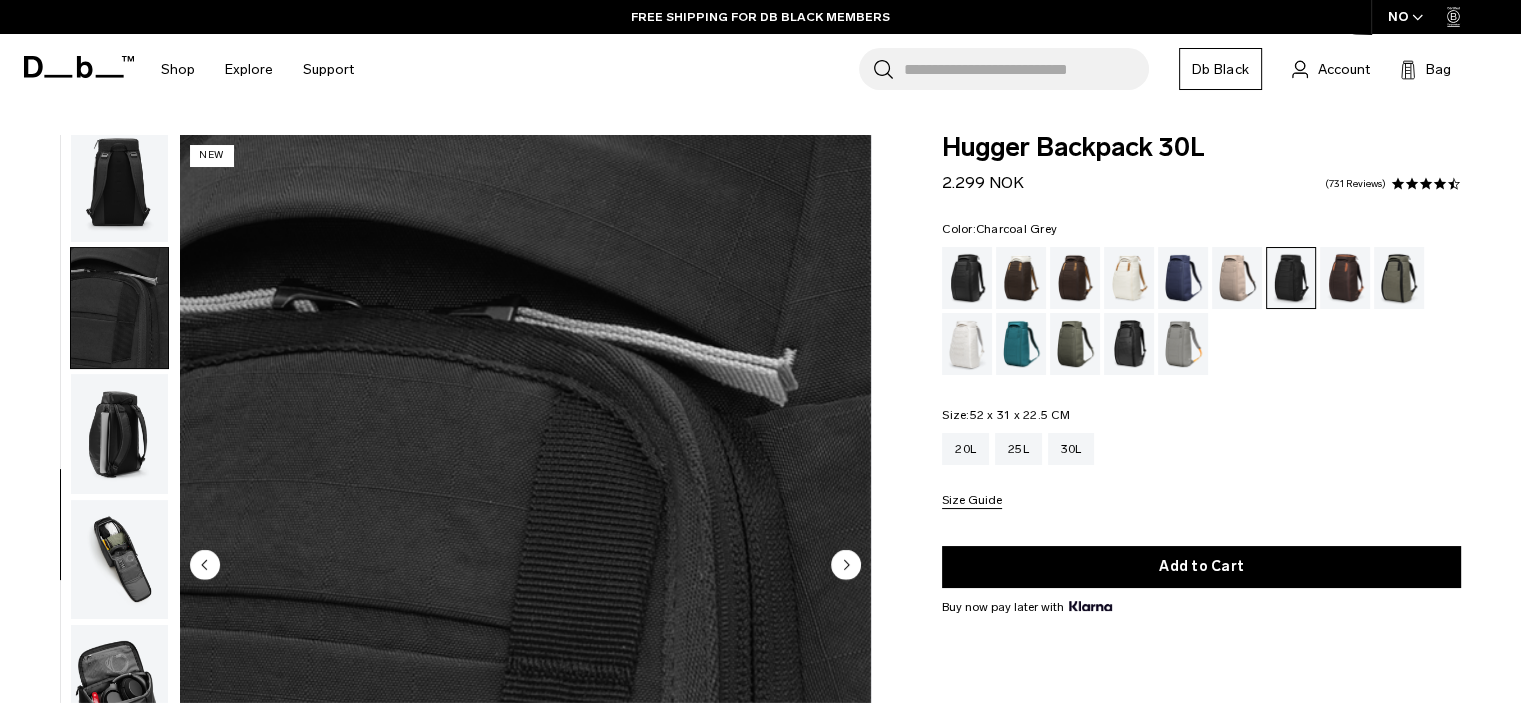 click at bounding box center (119, 560) 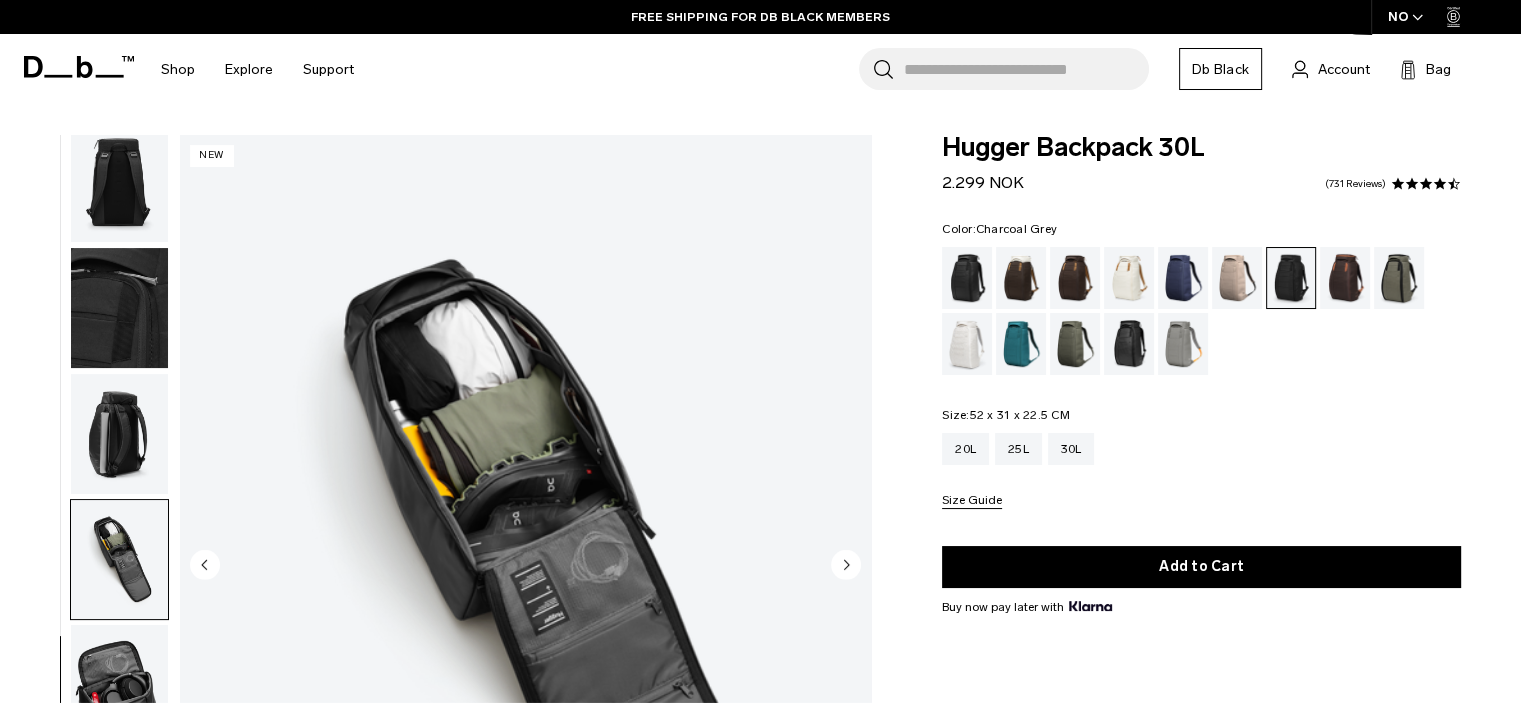 click at bounding box center (119, 434) 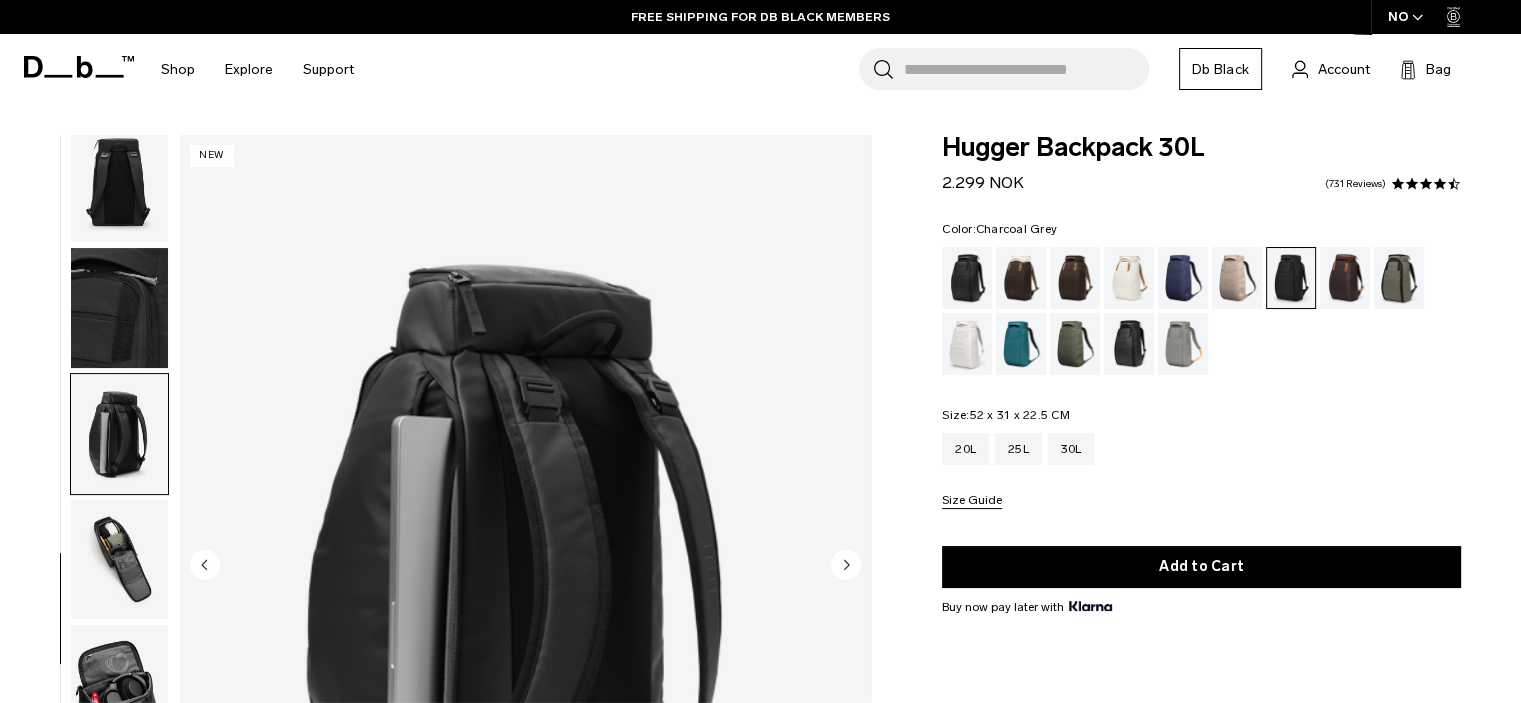 scroll, scrollTop: 390, scrollLeft: 0, axis: vertical 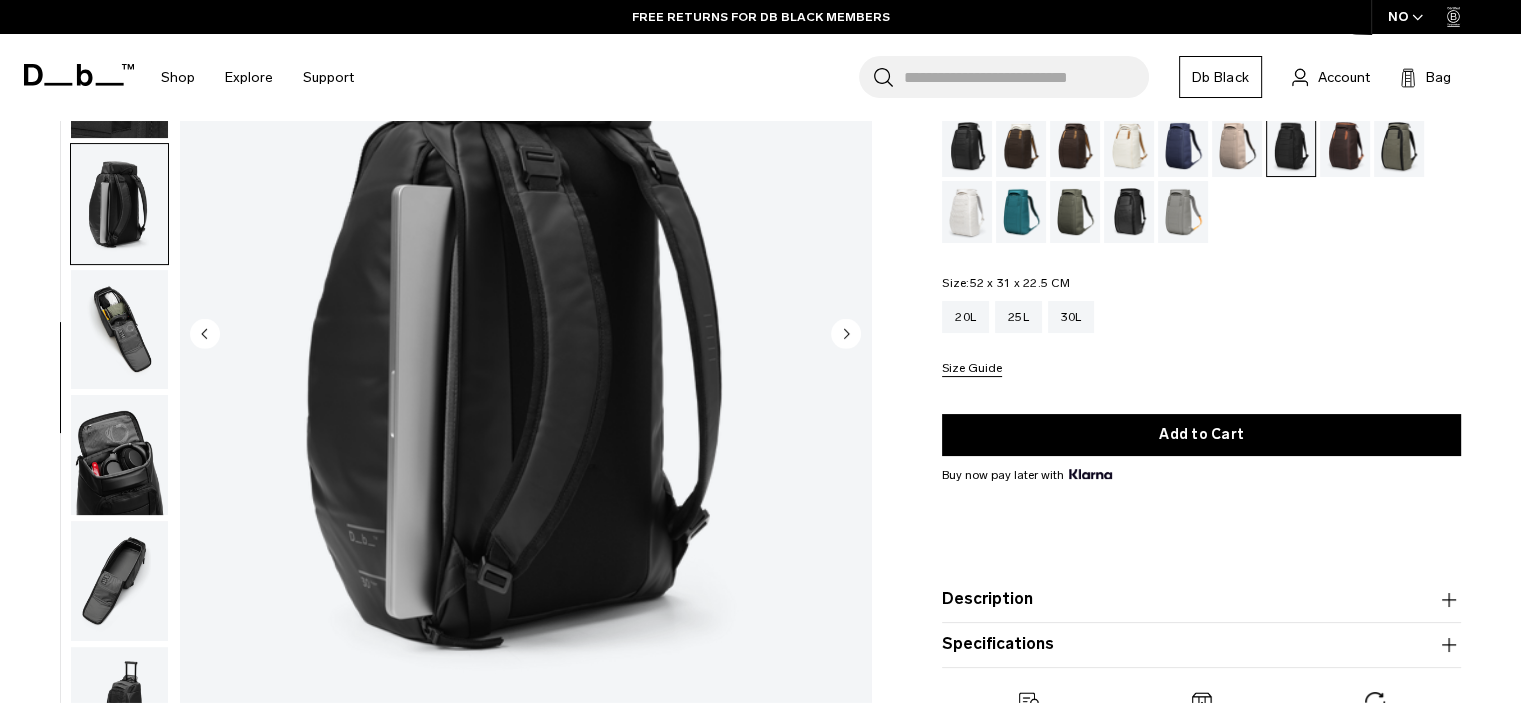 click at bounding box center (119, 330) 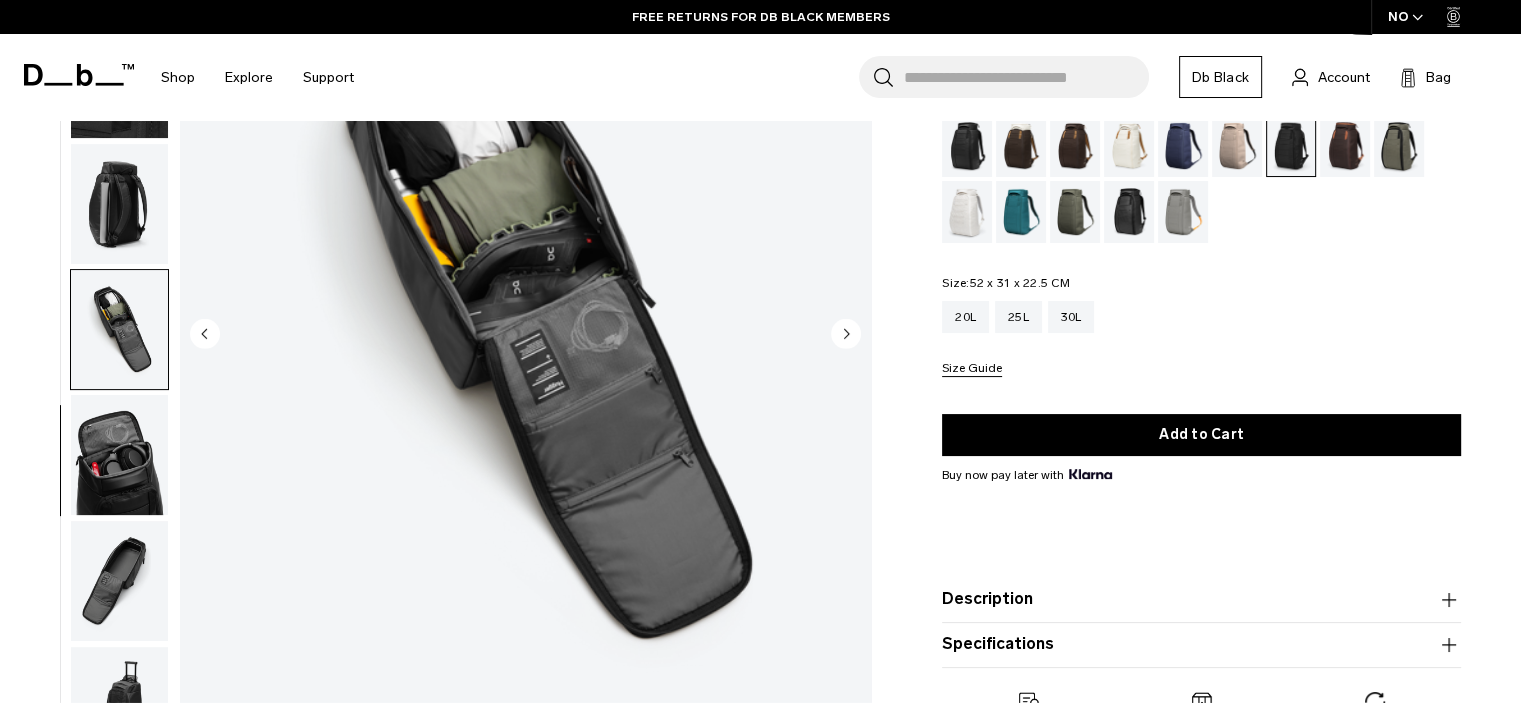 scroll, scrollTop: 392, scrollLeft: 0, axis: vertical 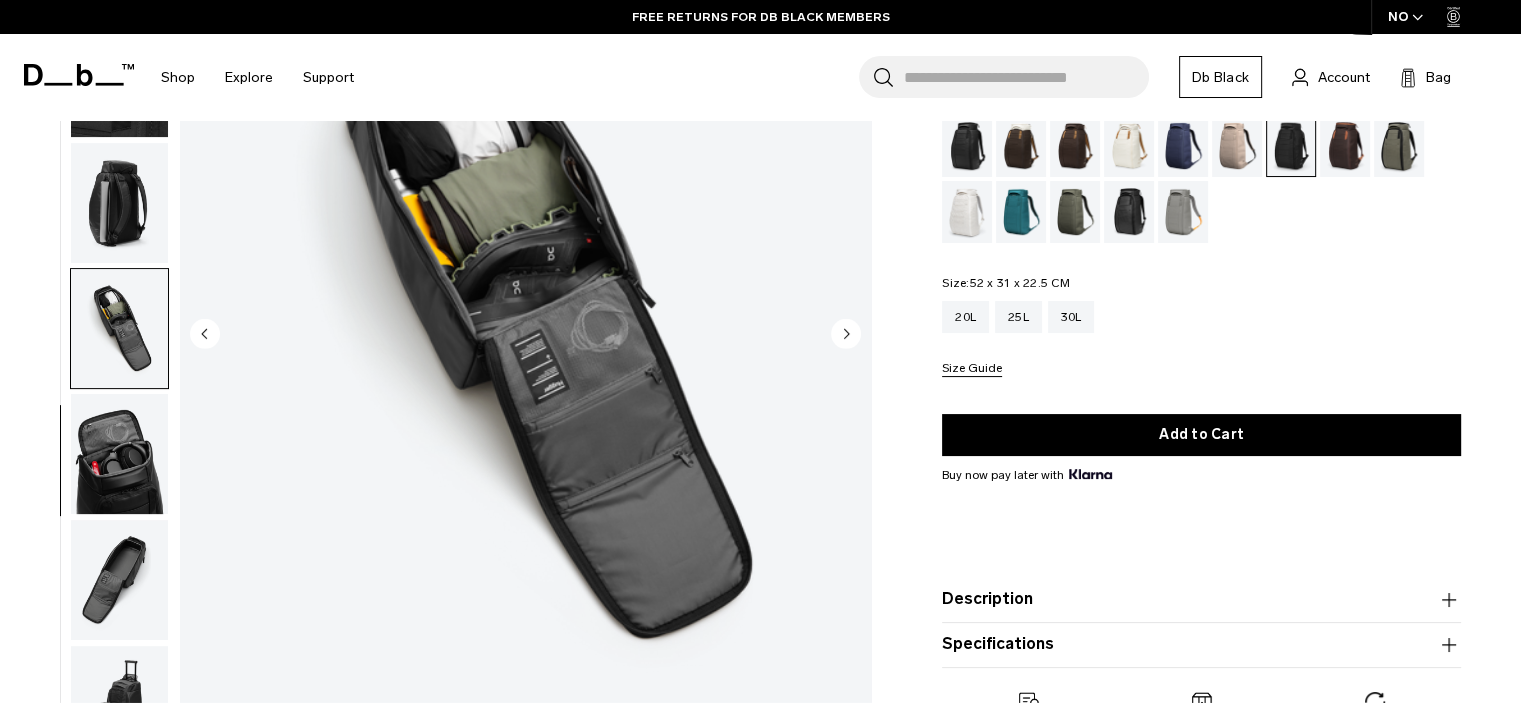 click at bounding box center (119, 454) 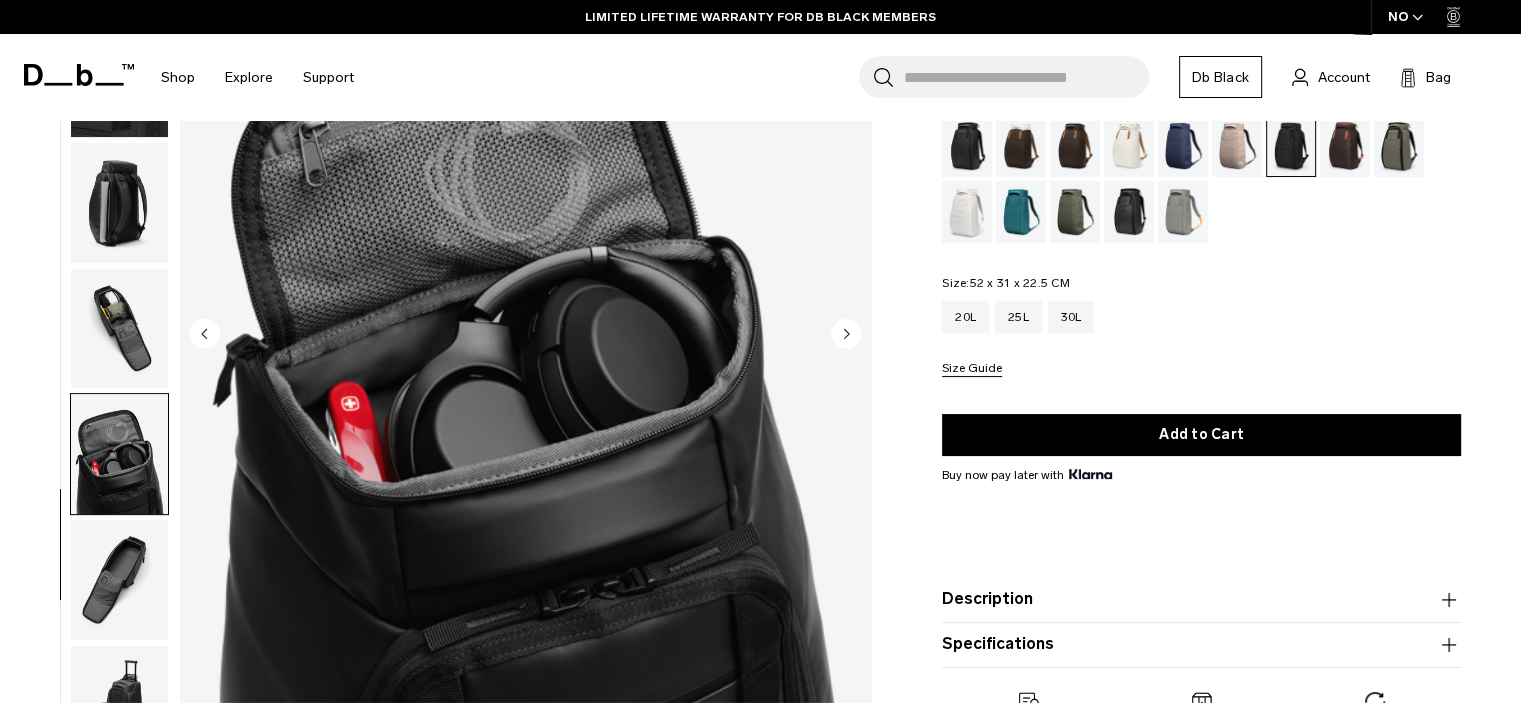 click at bounding box center (119, 580) 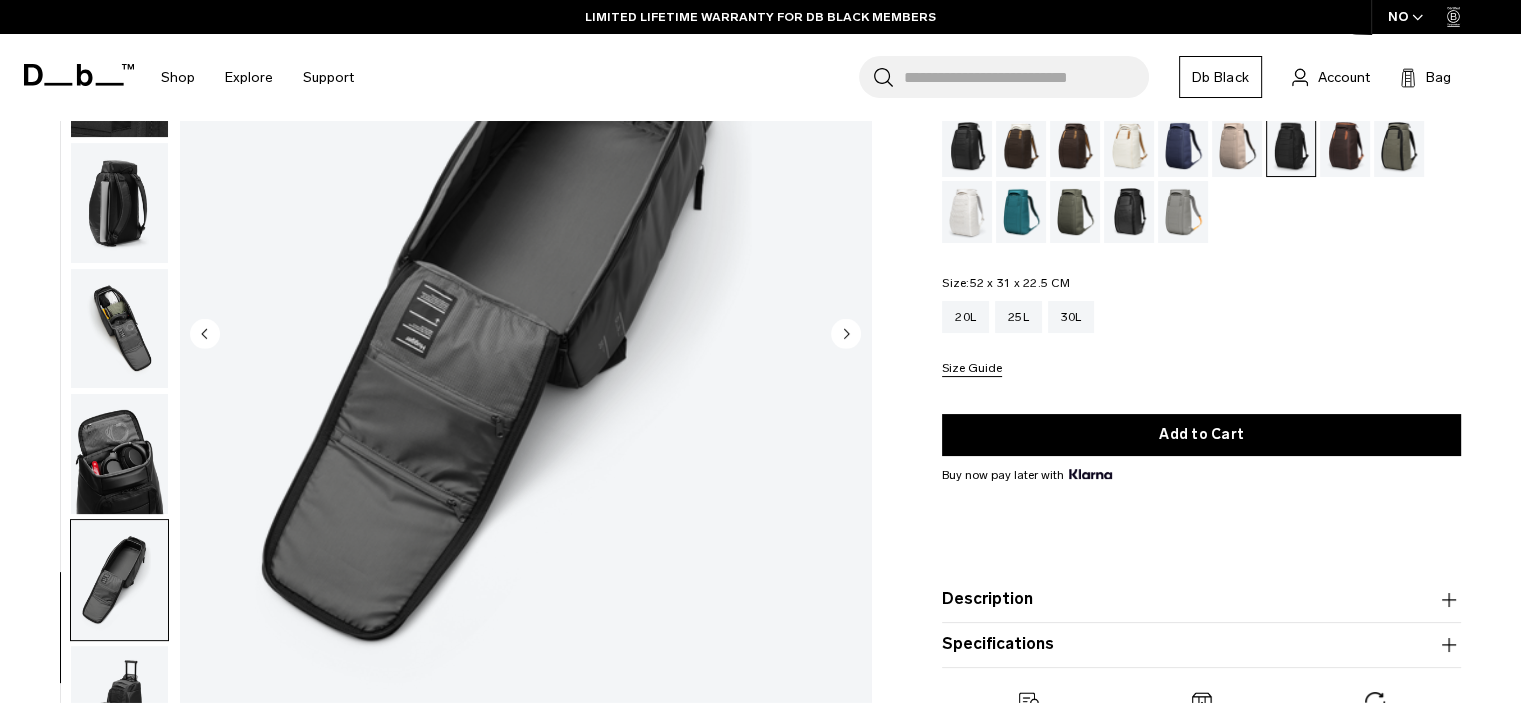 scroll, scrollTop: 391, scrollLeft: 0, axis: vertical 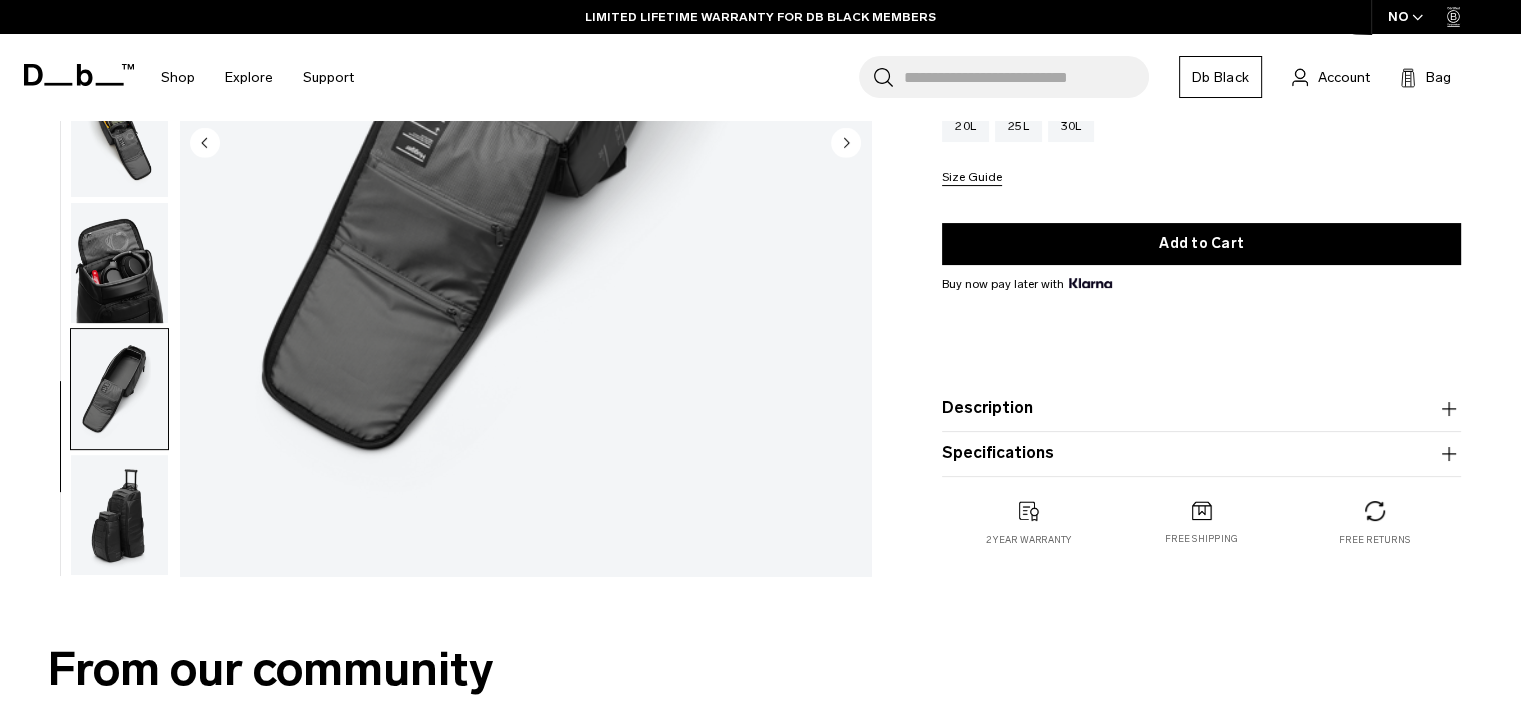 click at bounding box center [119, 515] 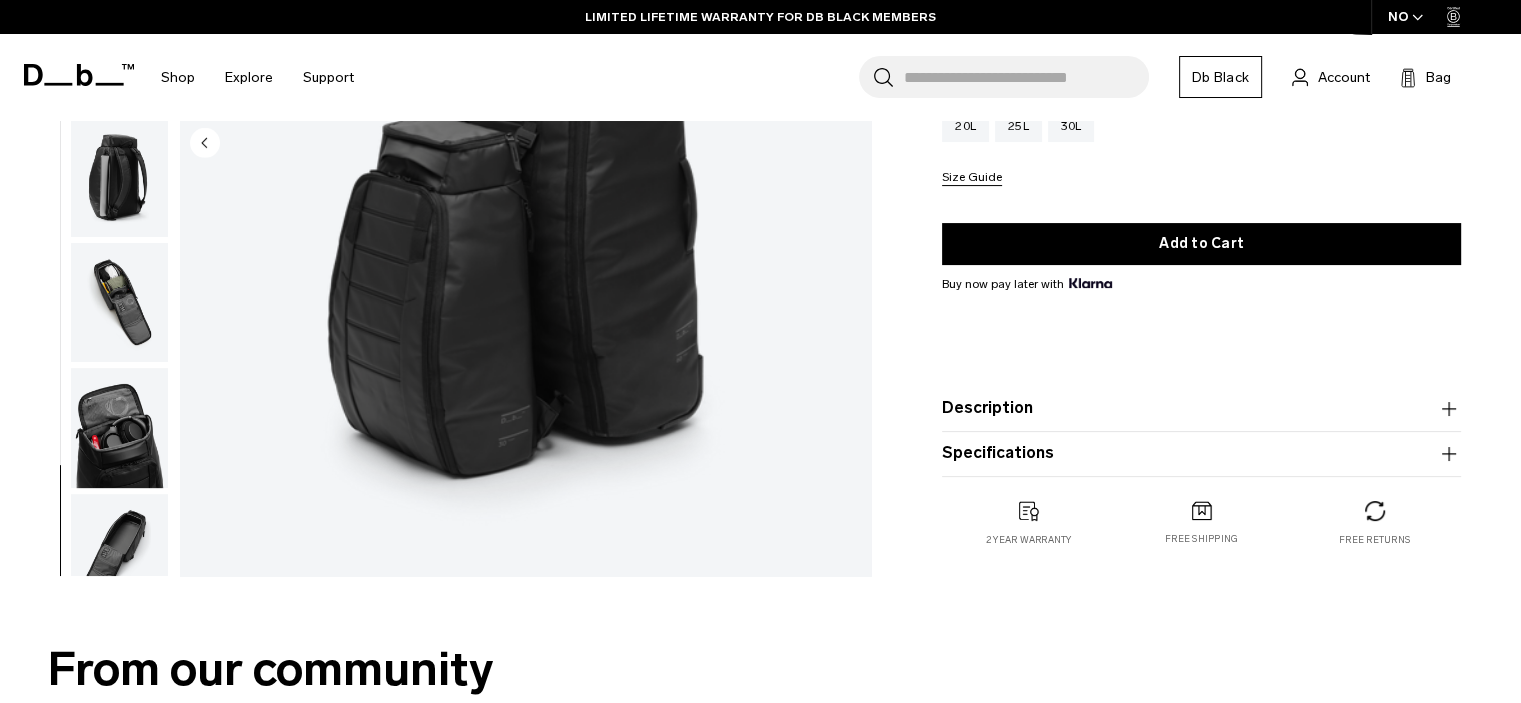 scroll, scrollTop: 222, scrollLeft: 0, axis: vertical 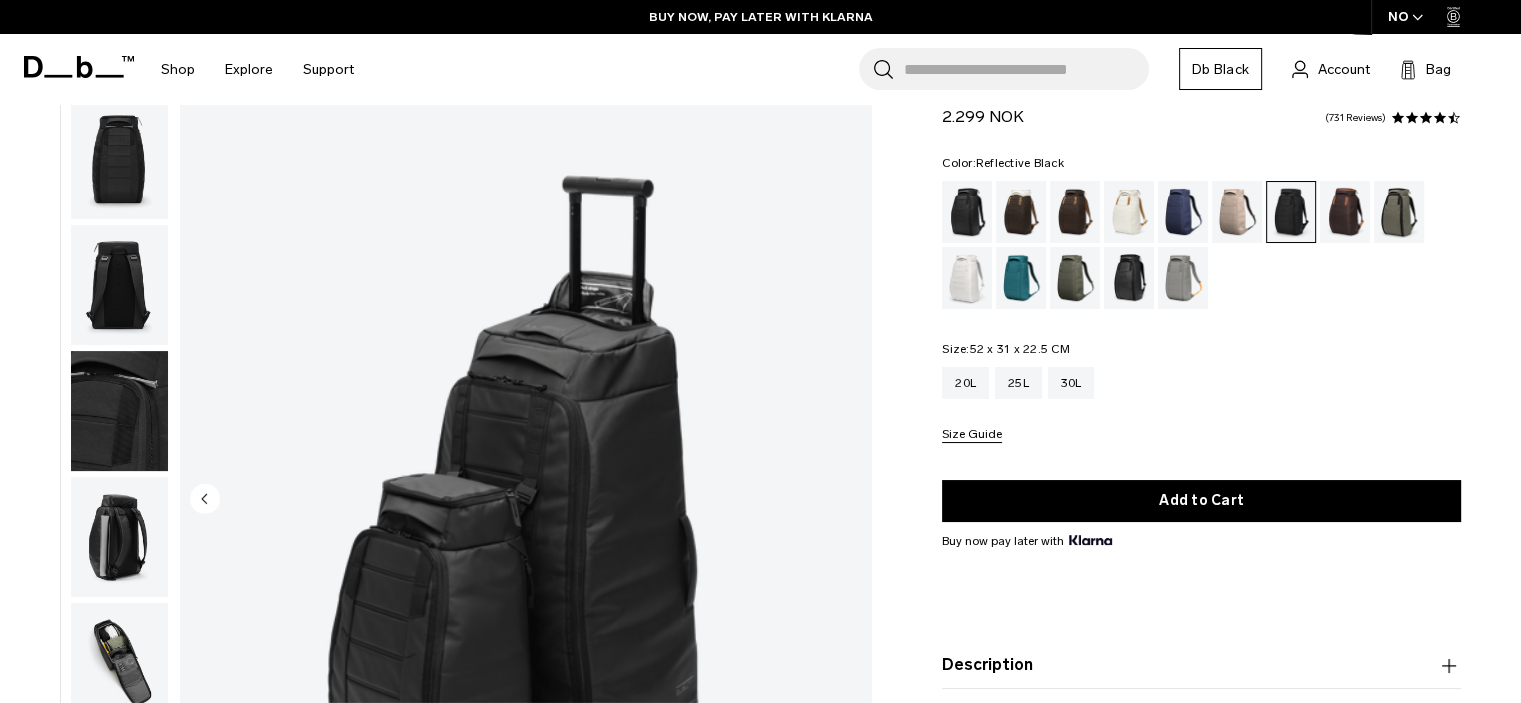 click at bounding box center [1129, 278] 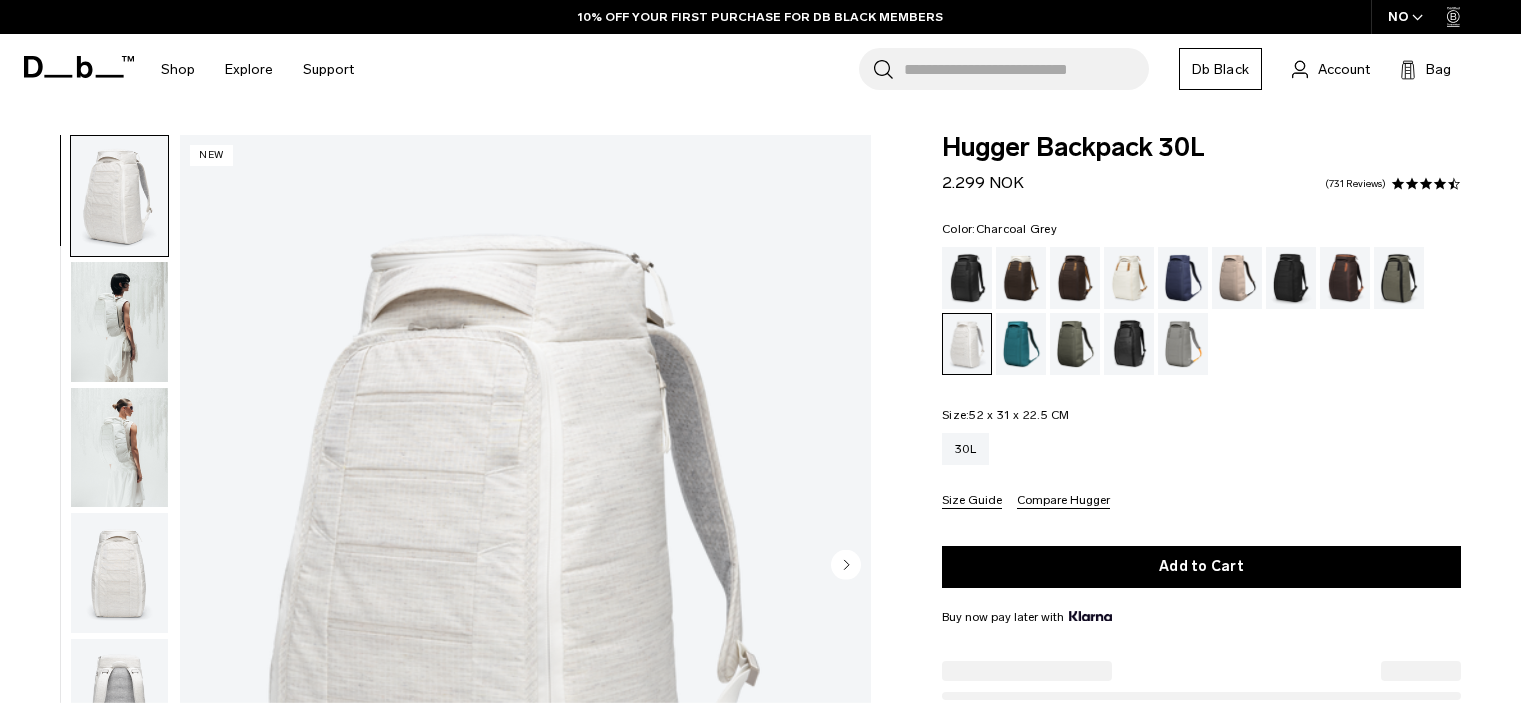 scroll, scrollTop: 0, scrollLeft: 0, axis: both 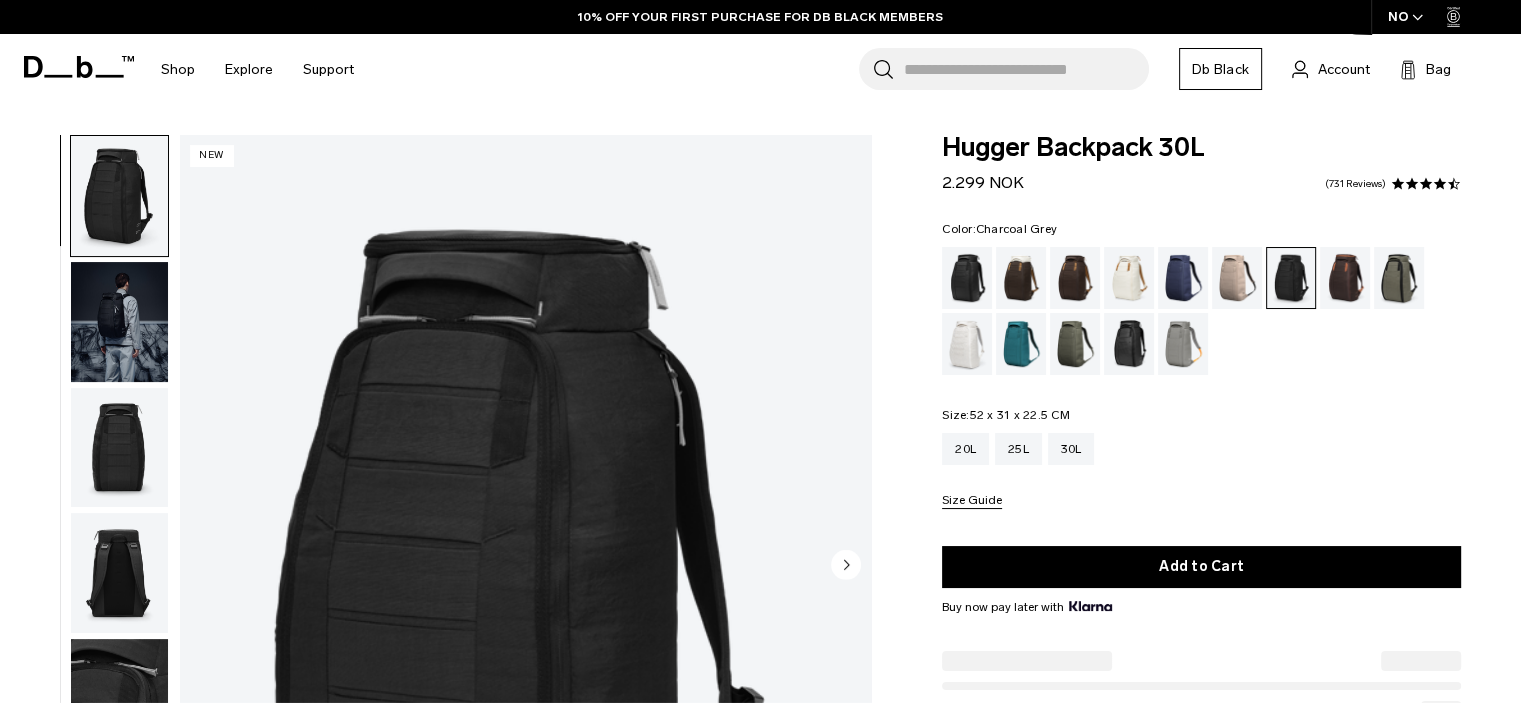 click at bounding box center (119, 322) 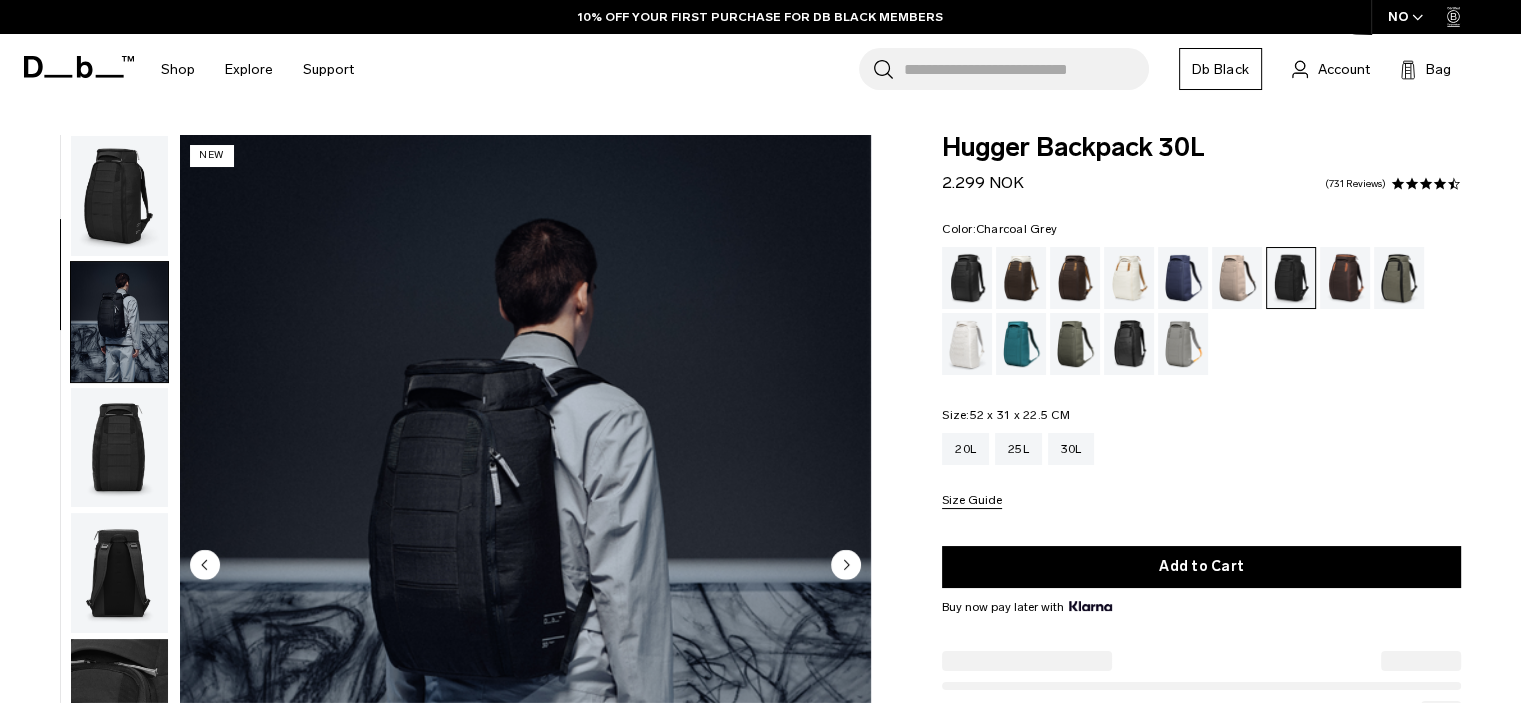 scroll, scrollTop: 126, scrollLeft: 0, axis: vertical 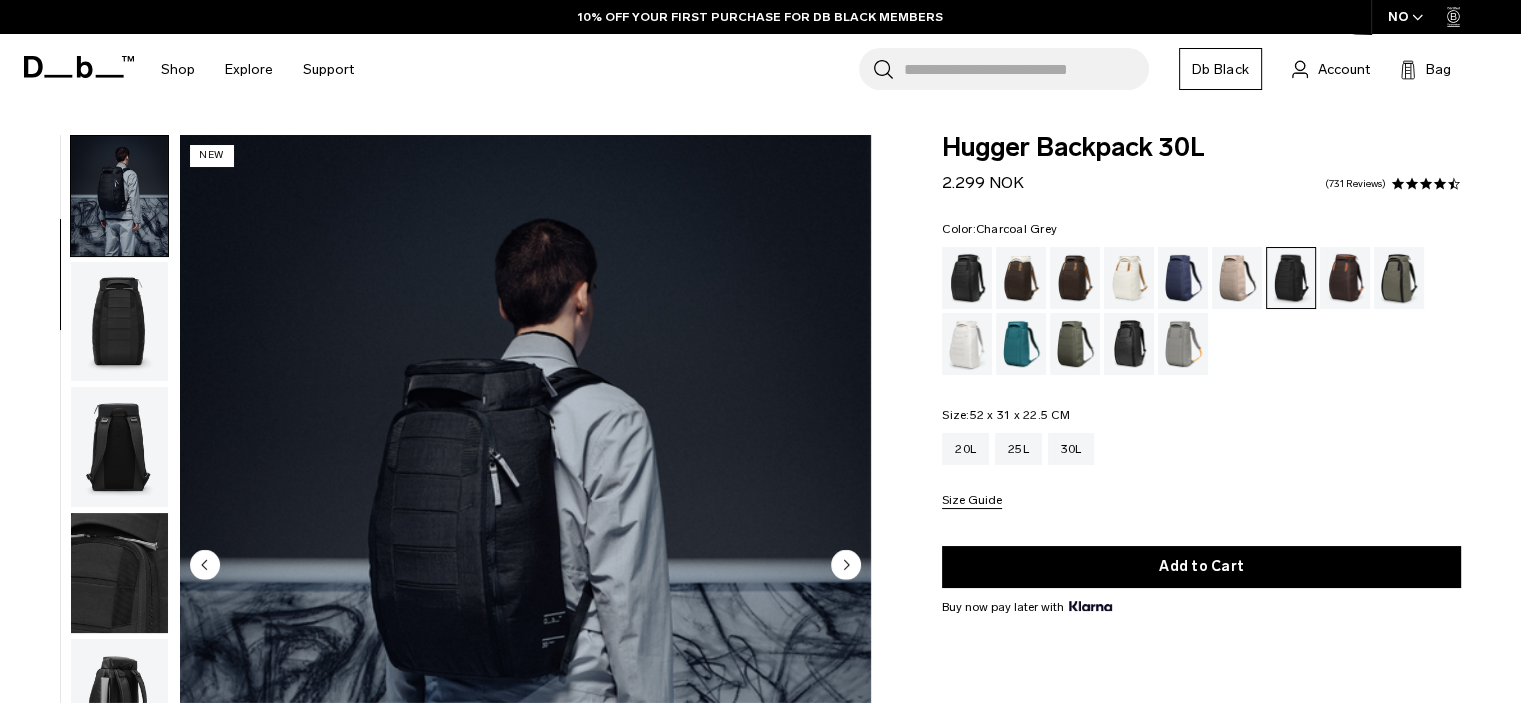 click at bounding box center [119, 447] 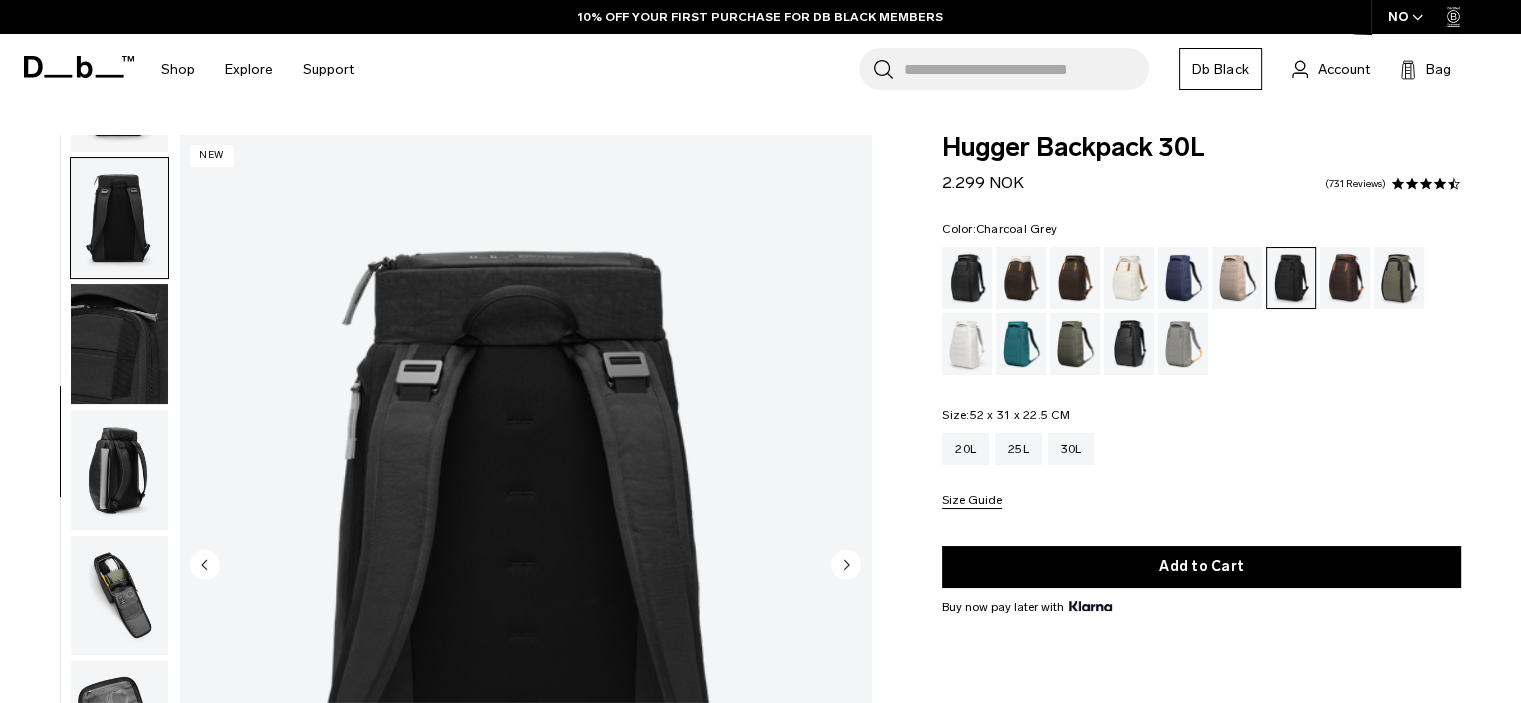 scroll, scrollTop: 378, scrollLeft: 0, axis: vertical 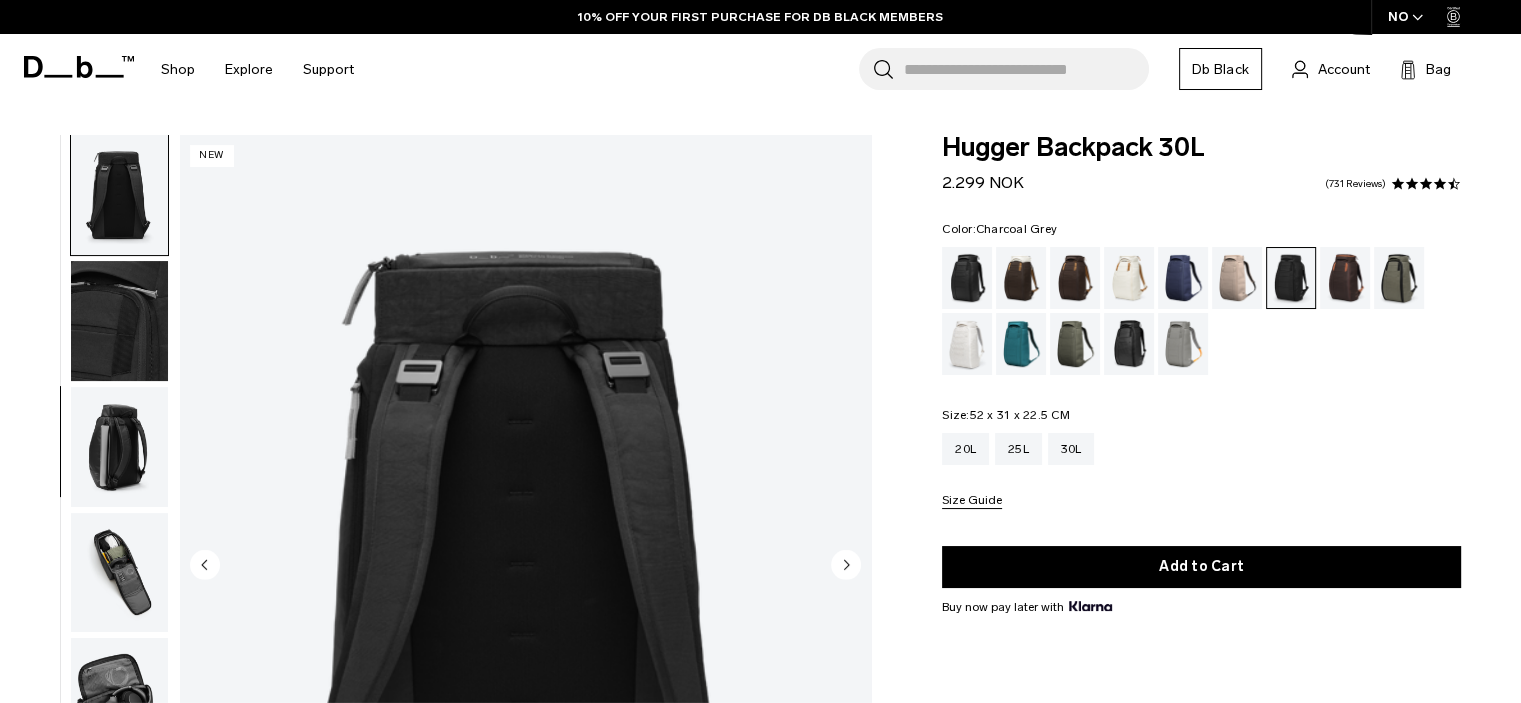 click at bounding box center (119, 447) 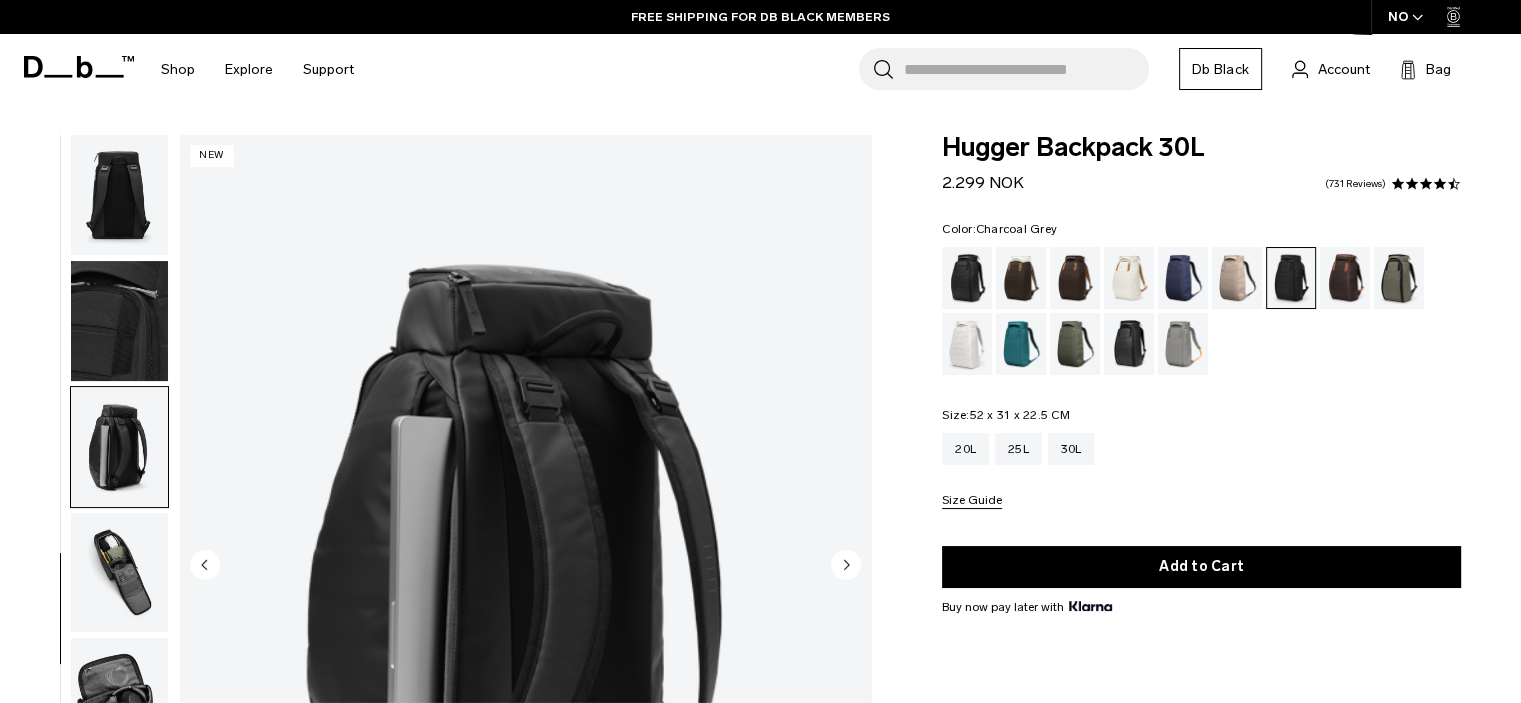 scroll, scrollTop: 392, scrollLeft: 0, axis: vertical 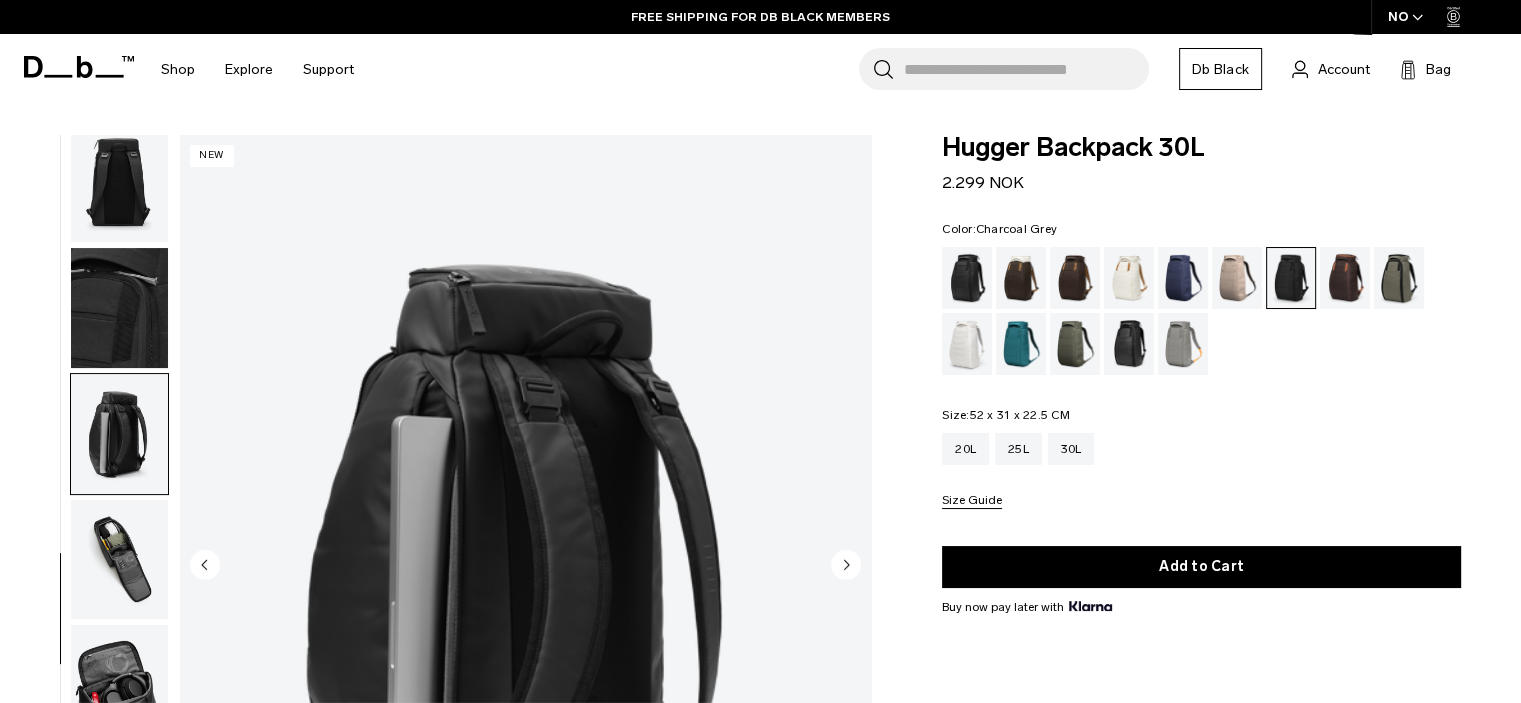 click at bounding box center [119, 560] 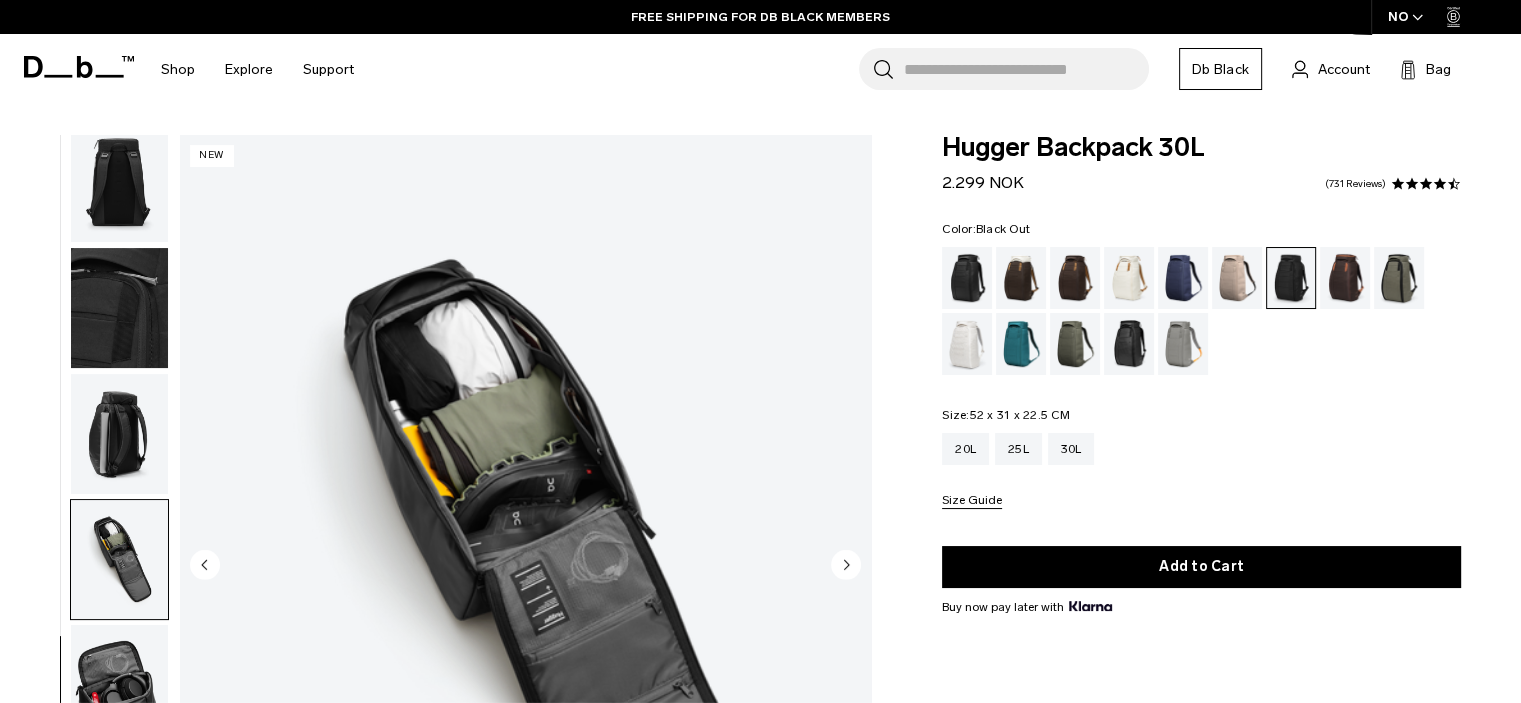click at bounding box center (967, 278) 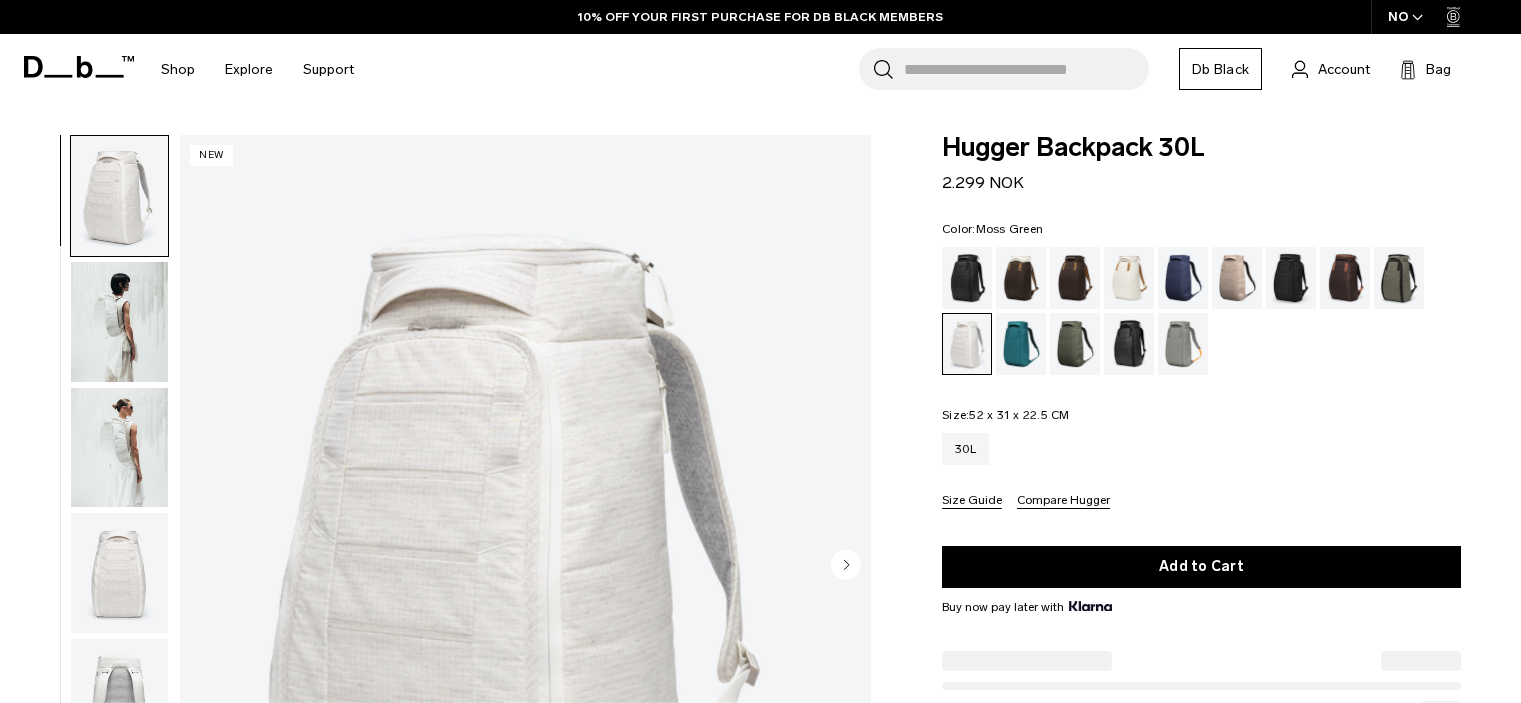 scroll, scrollTop: 7, scrollLeft: 0, axis: vertical 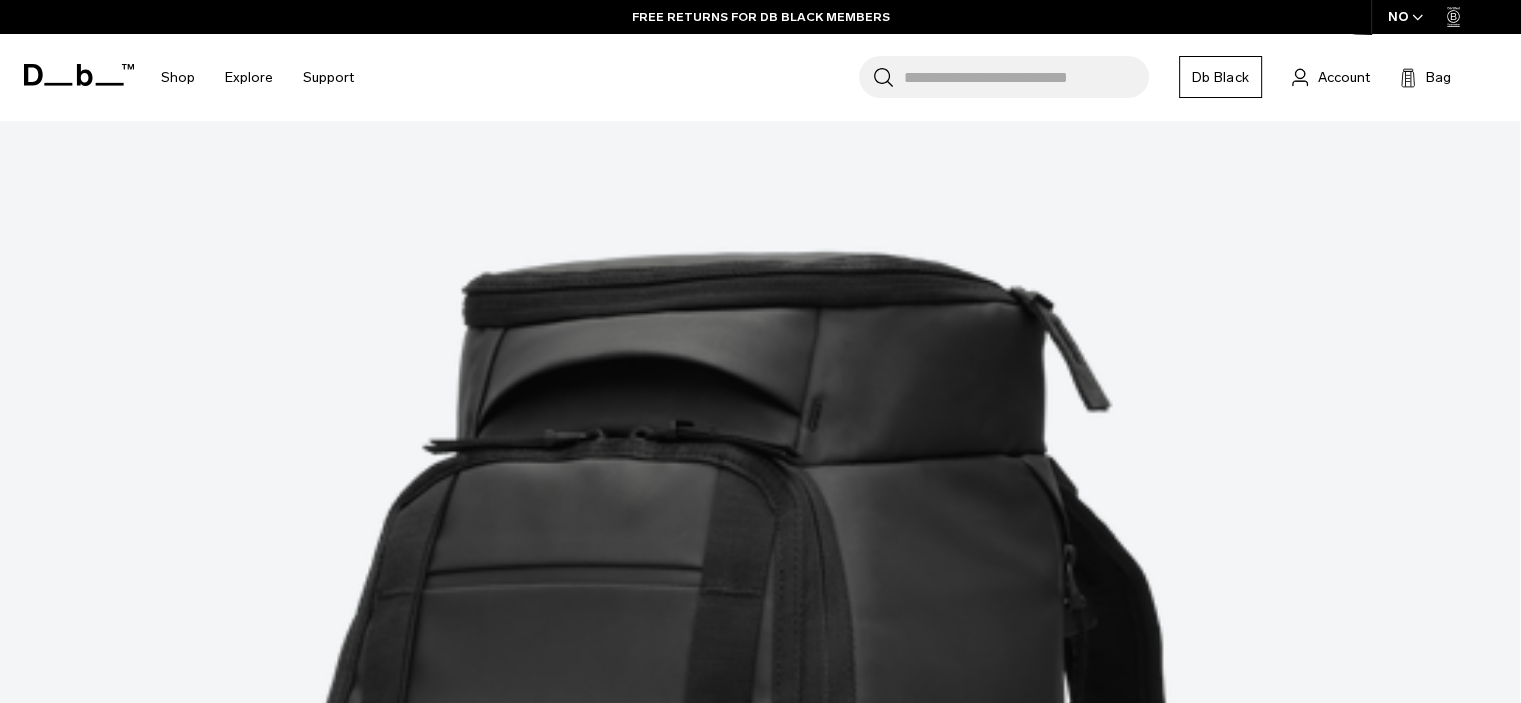 click at bounding box center (52, 5569) 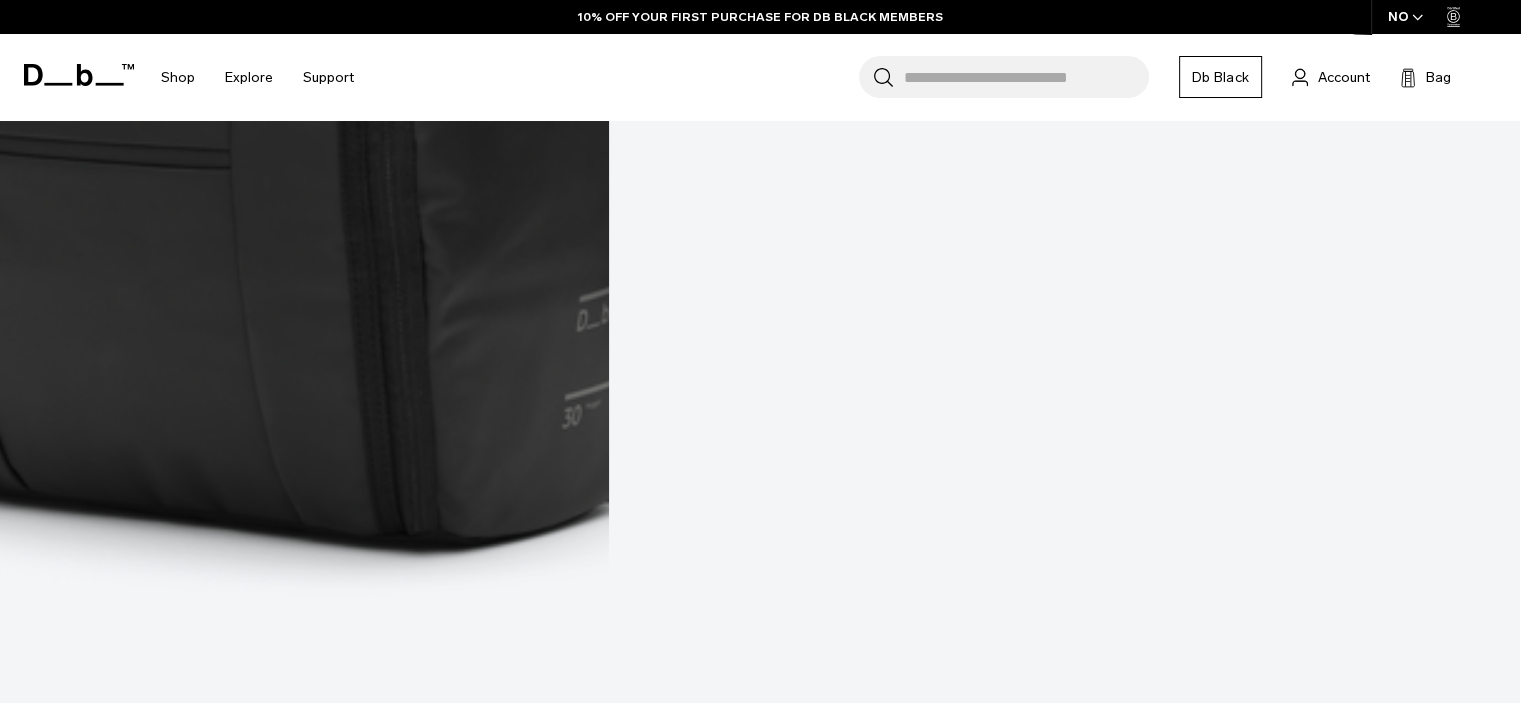 scroll, scrollTop: 3300, scrollLeft: 0, axis: vertical 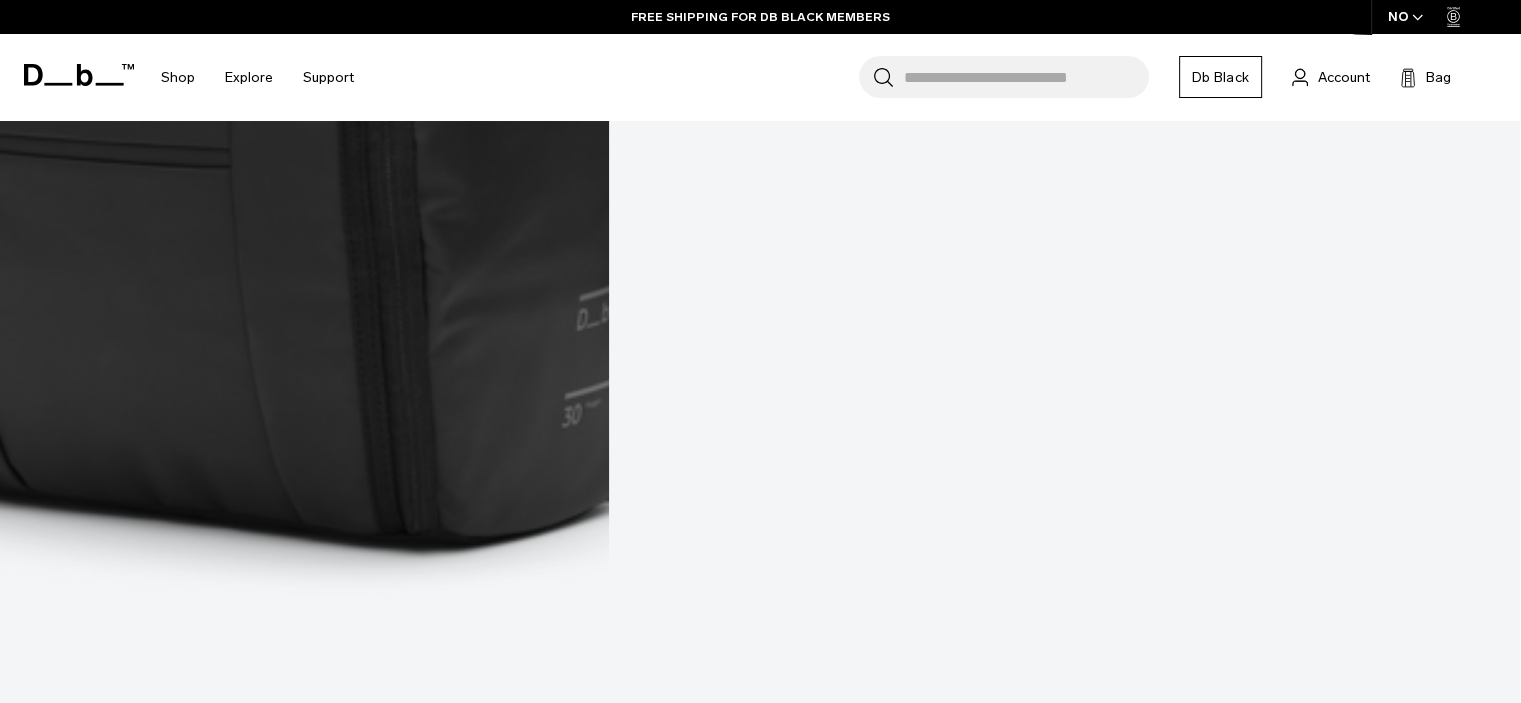 click at bounding box center (52, 30923) 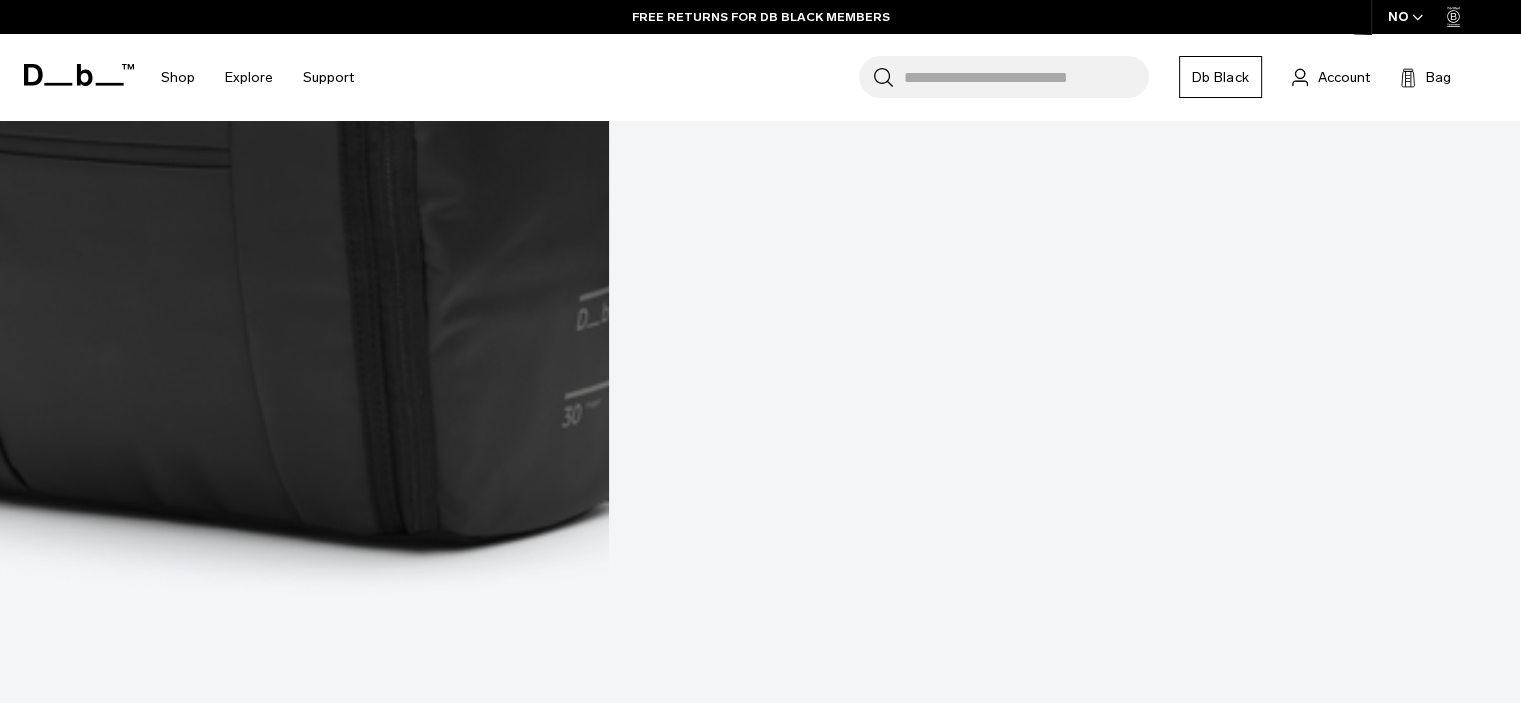 click at bounding box center (98, 30923) 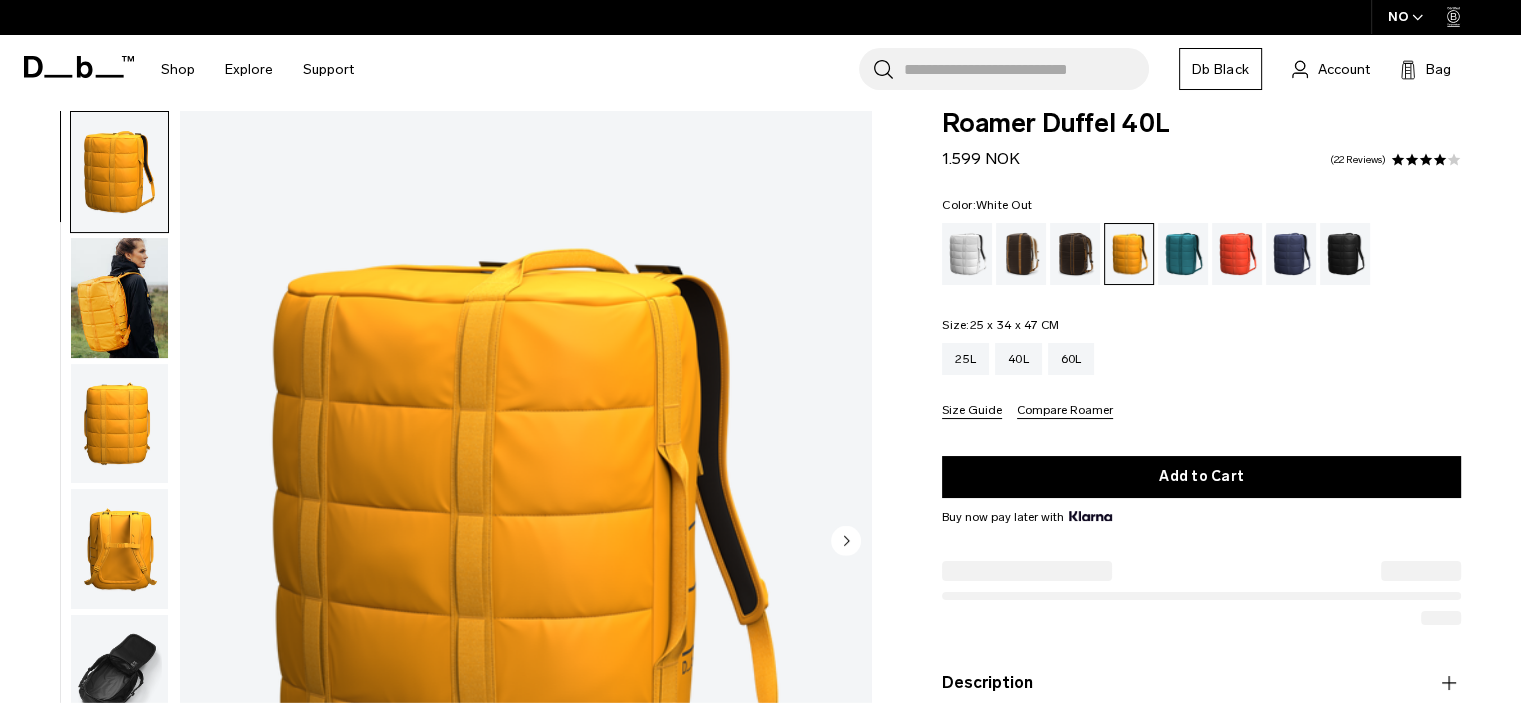 scroll, scrollTop: 24, scrollLeft: 0, axis: vertical 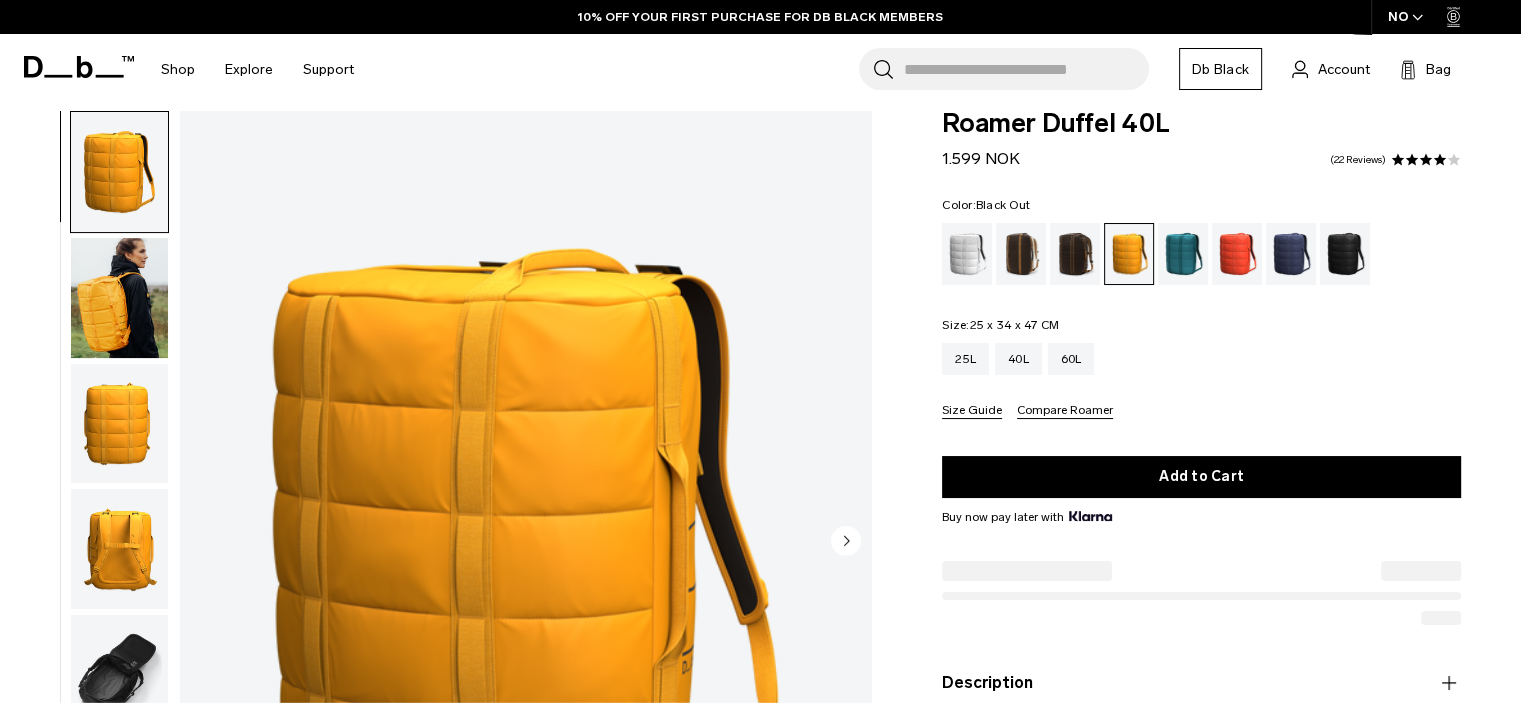 click at bounding box center (1345, 254) 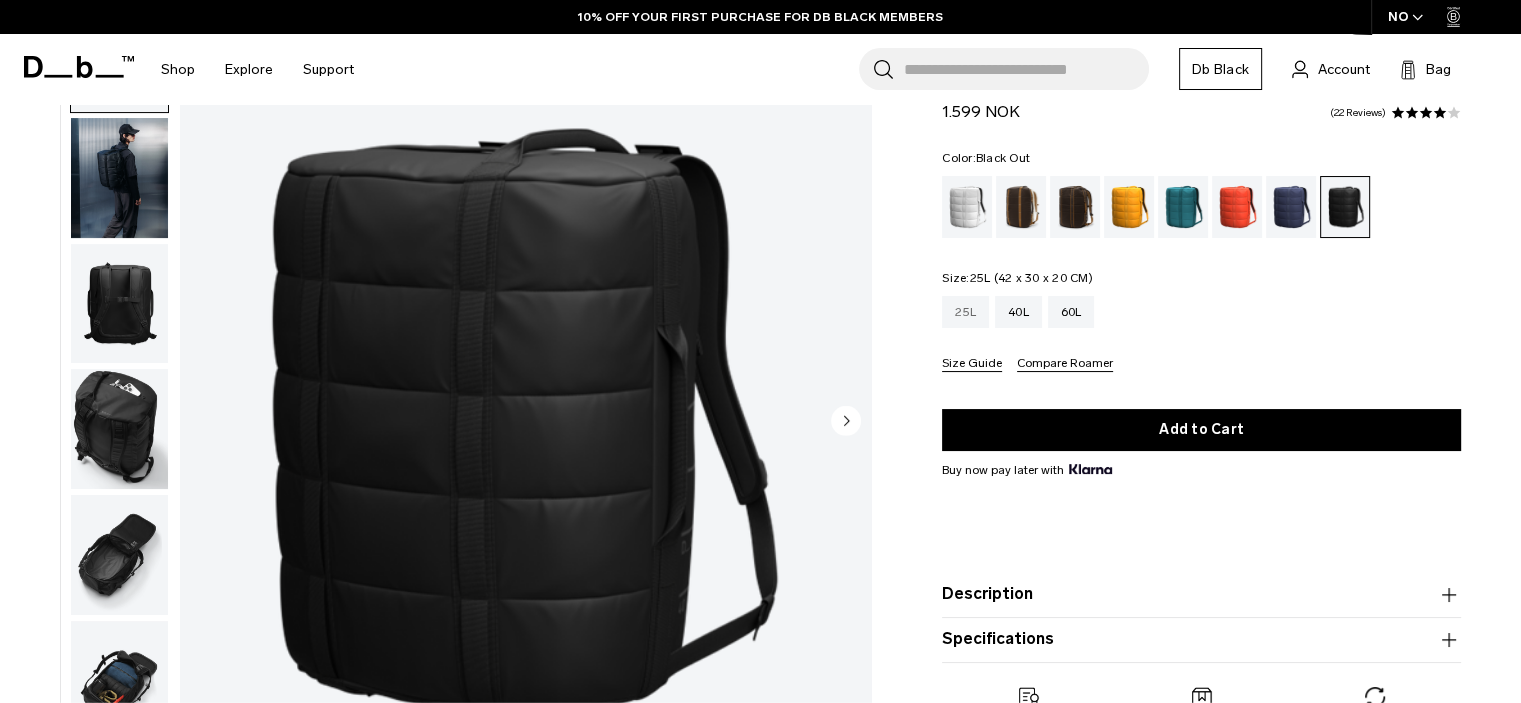 click on "25L" at bounding box center [965, 312] 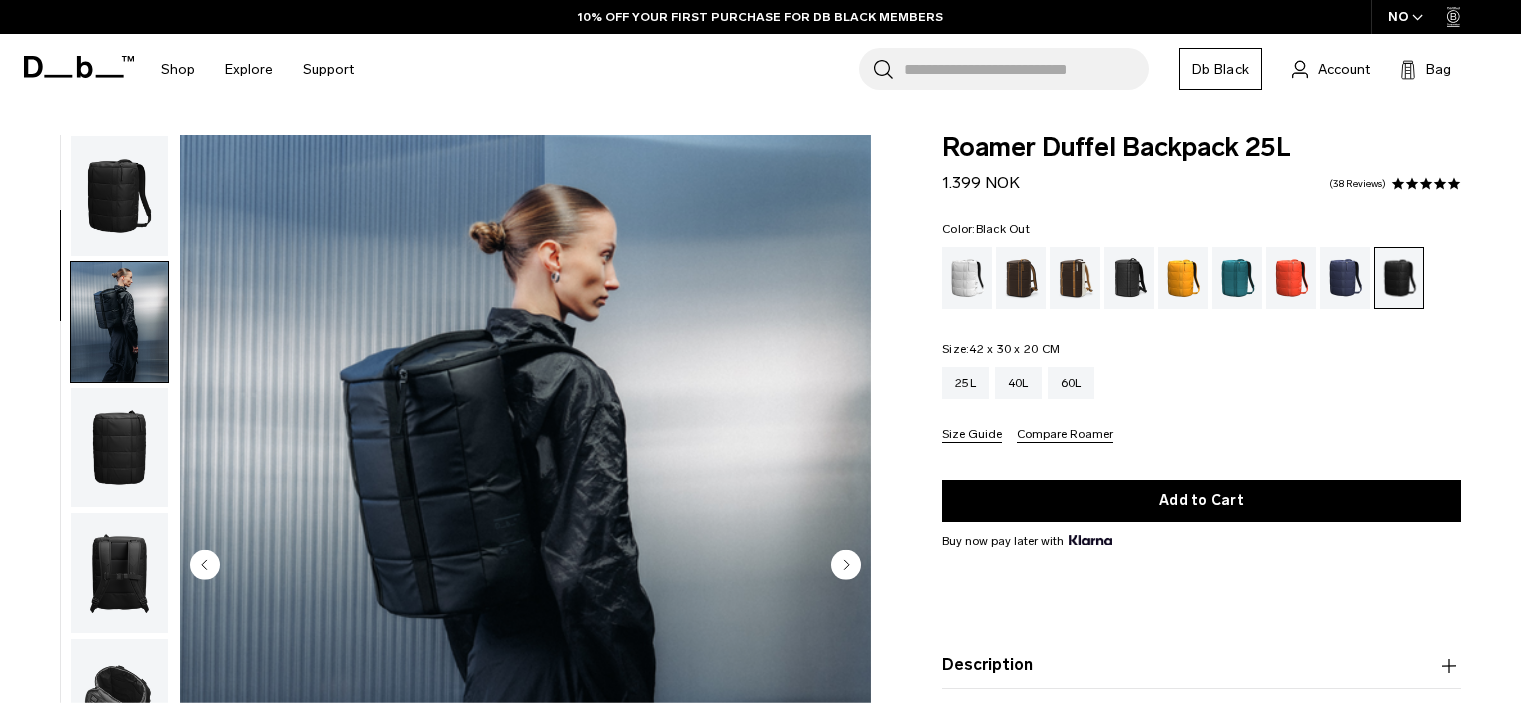scroll, scrollTop: 71, scrollLeft: 0, axis: vertical 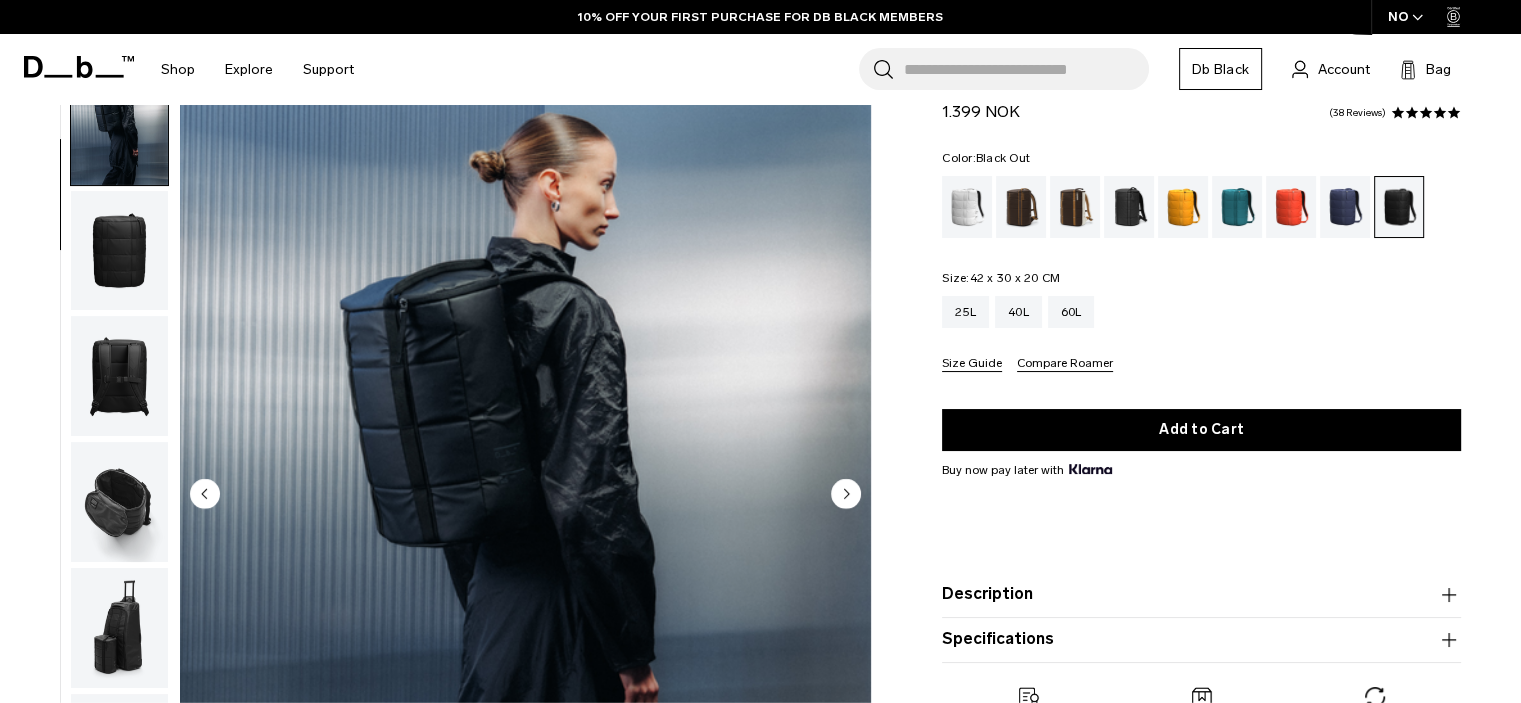 click 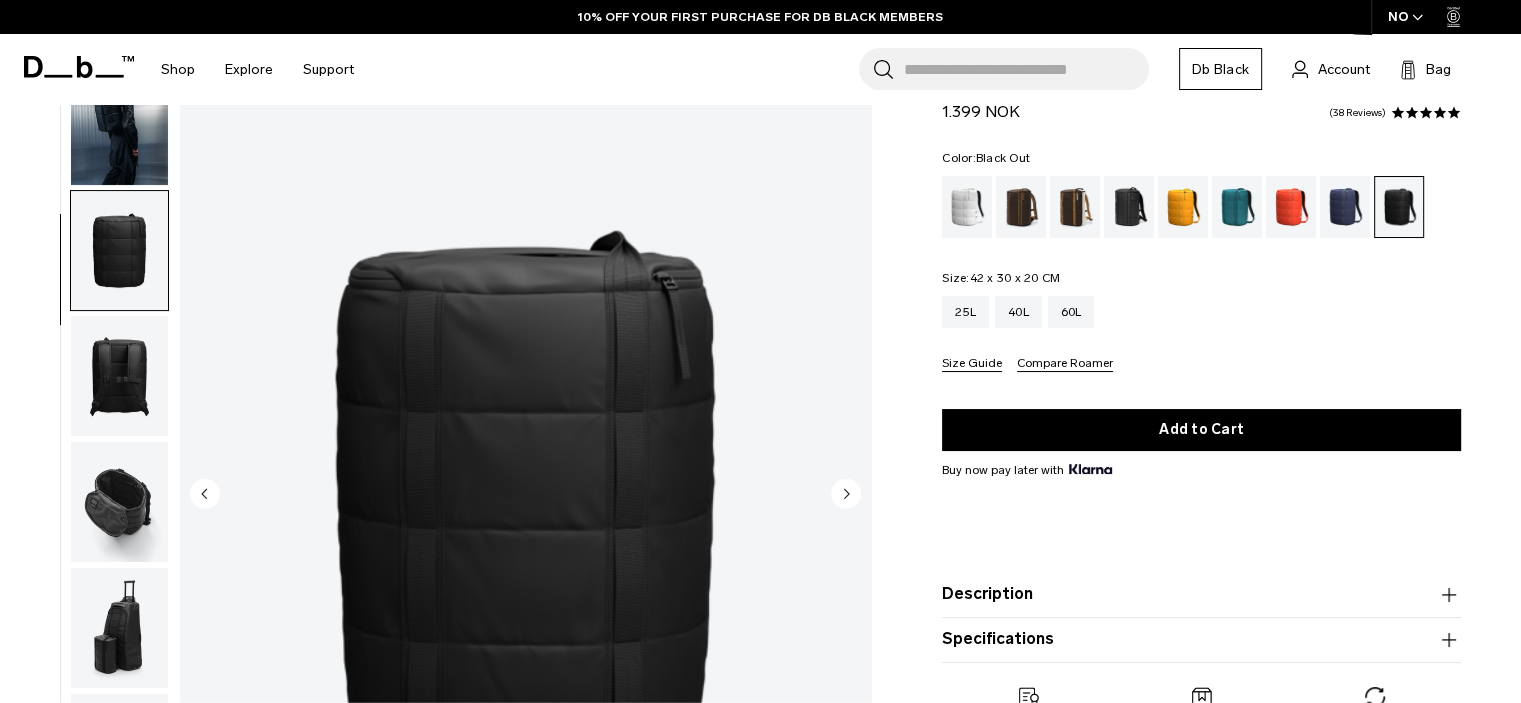 scroll, scrollTop: 252, scrollLeft: 0, axis: vertical 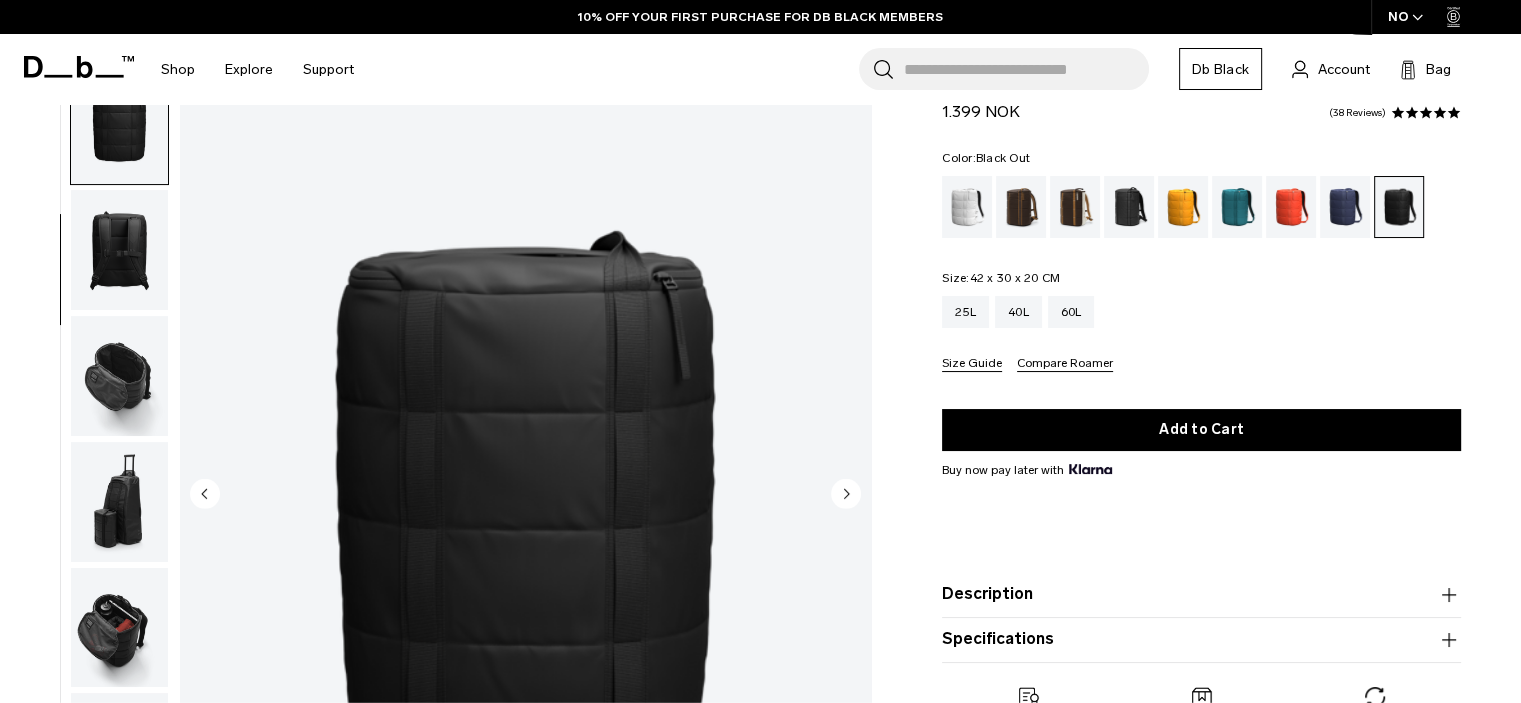 click 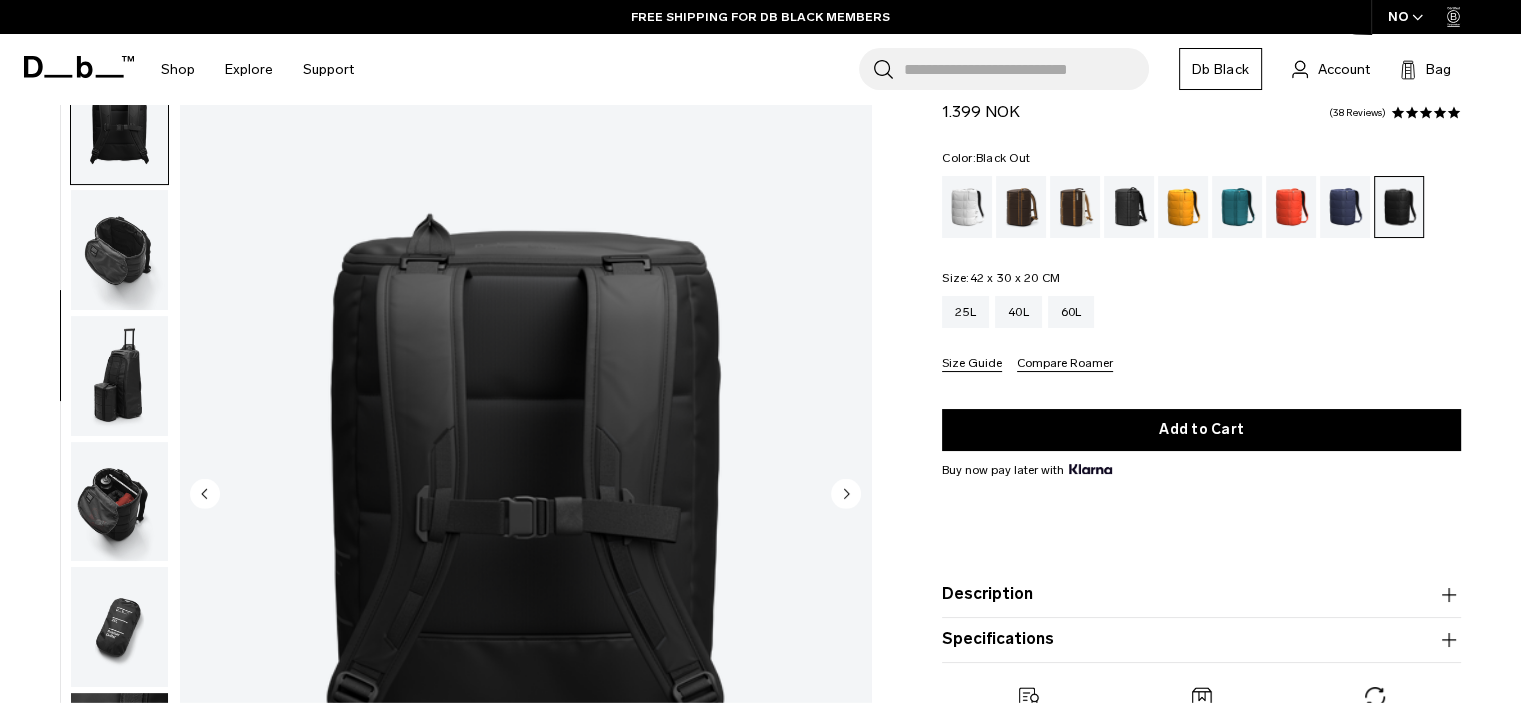 click 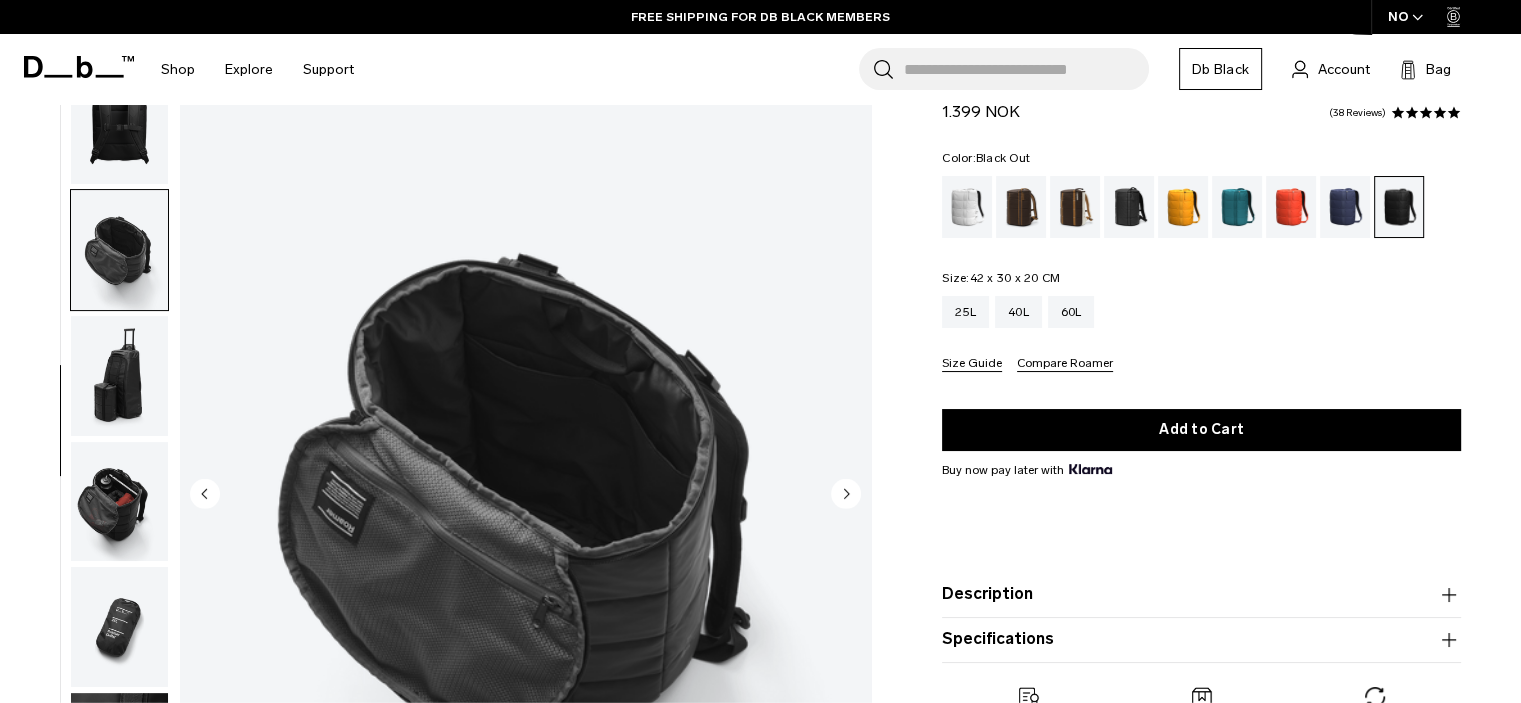 scroll, scrollTop: 504, scrollLeft: 0, axis: vertical 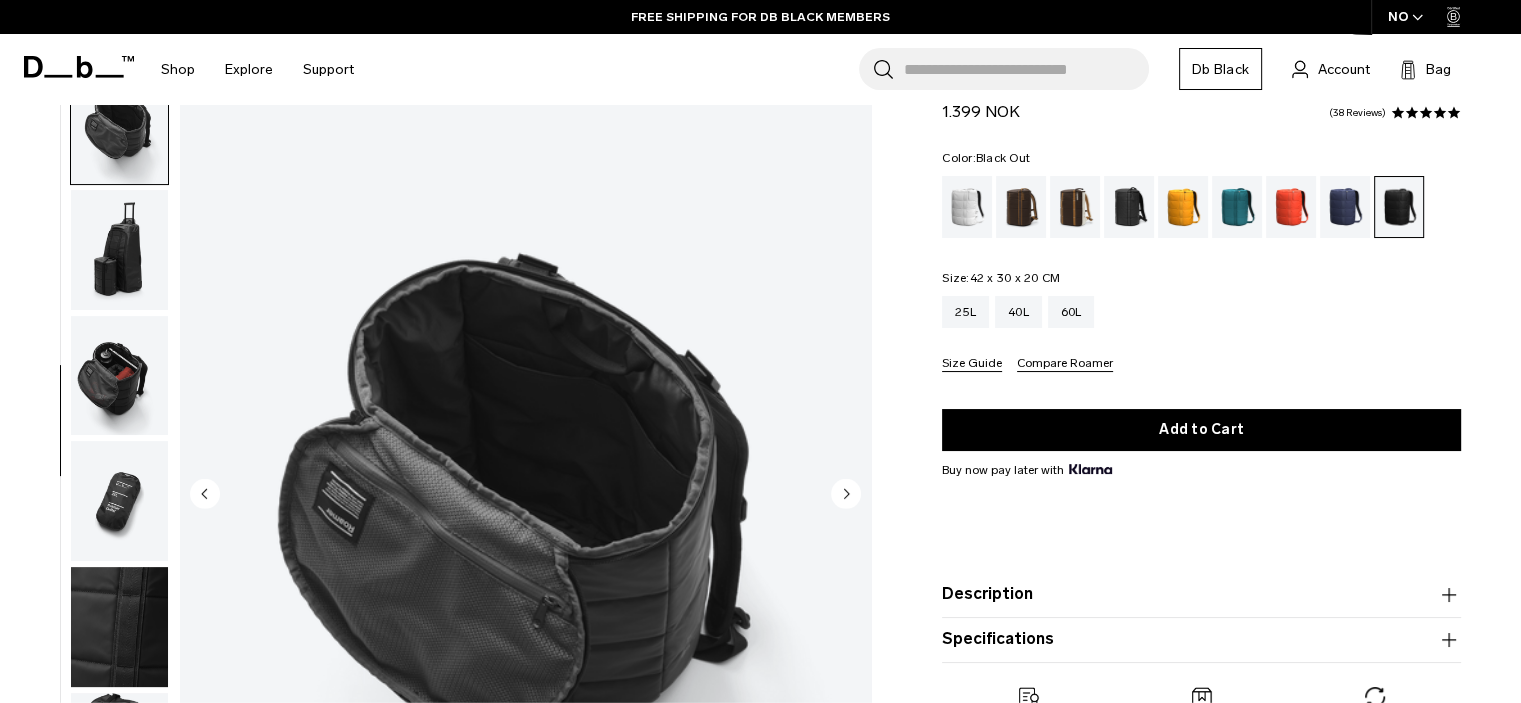 click 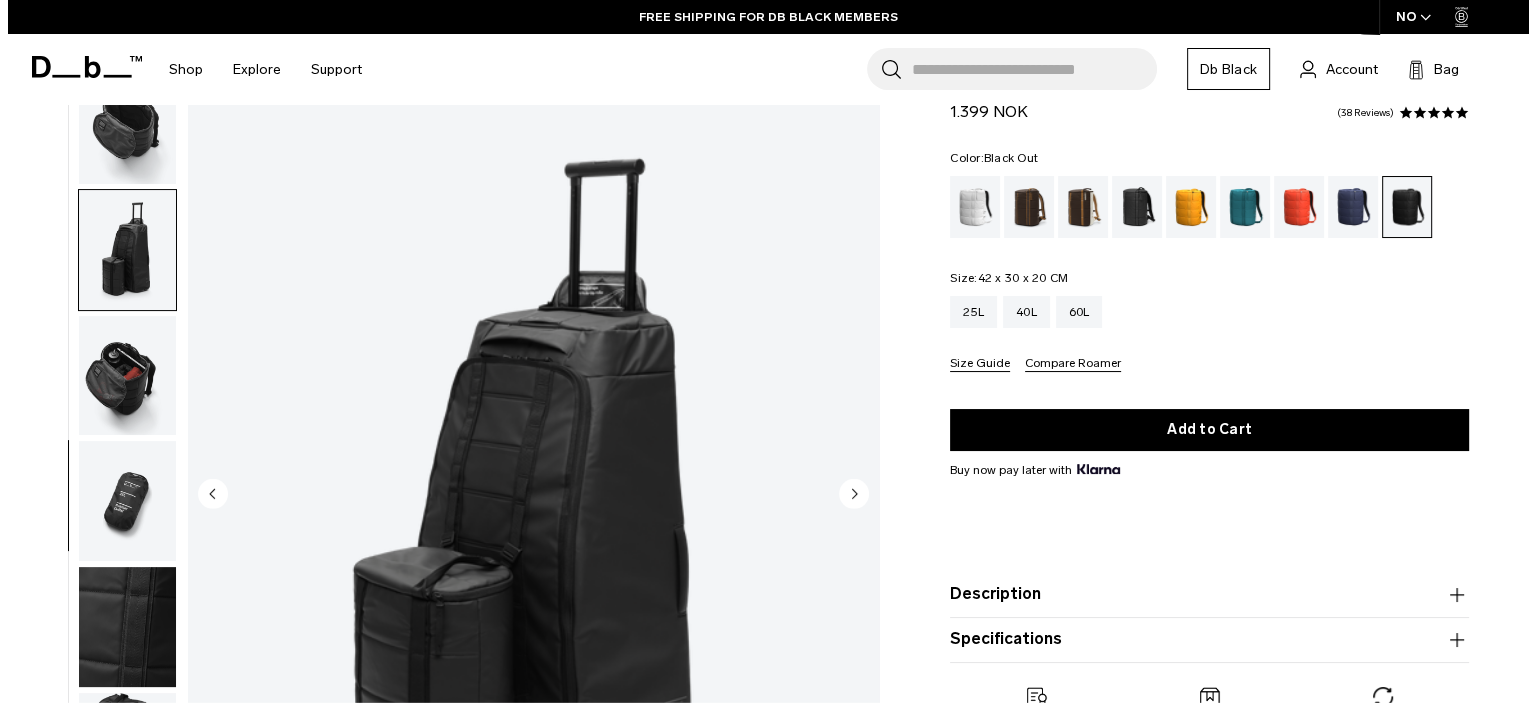 scroll, scrollTop: 517, scrollLeft: 0, axis: vertical 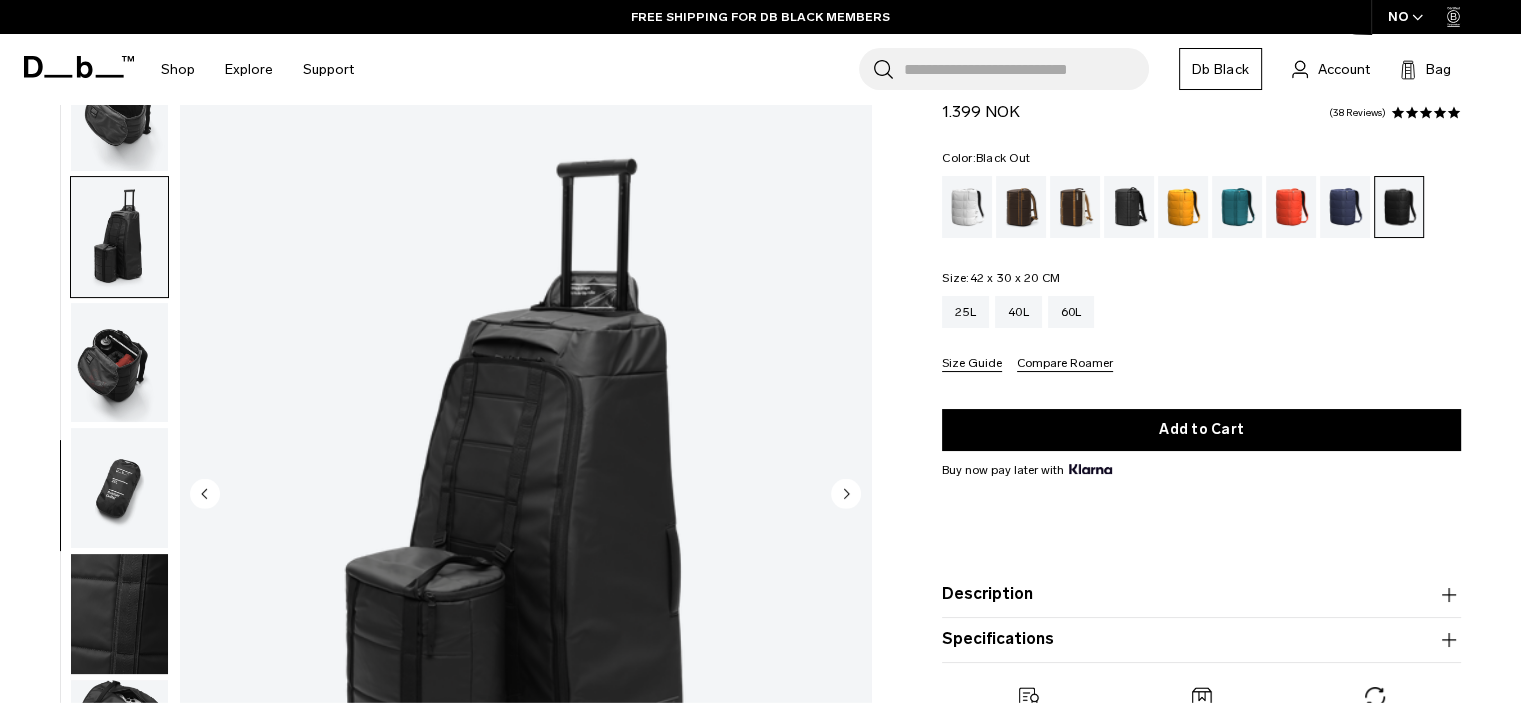 click 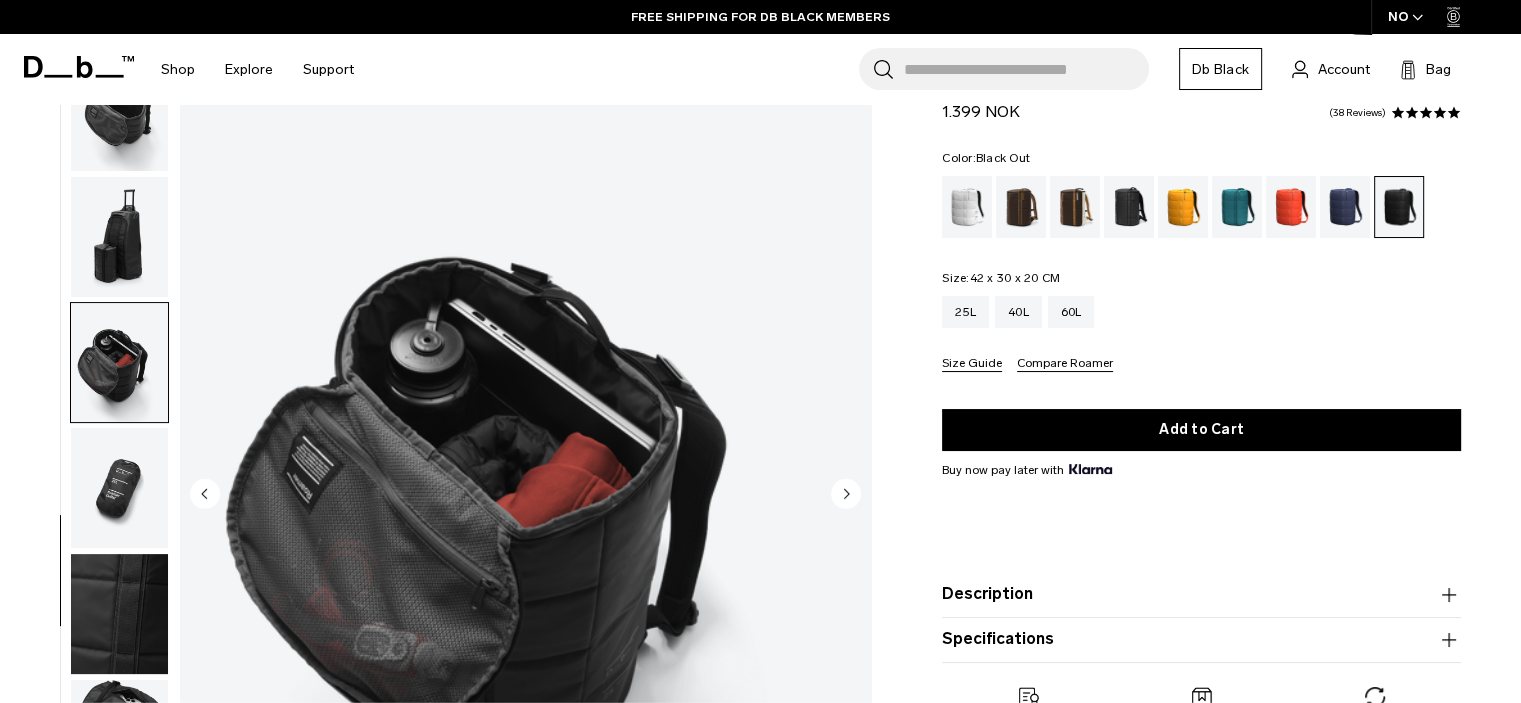 click 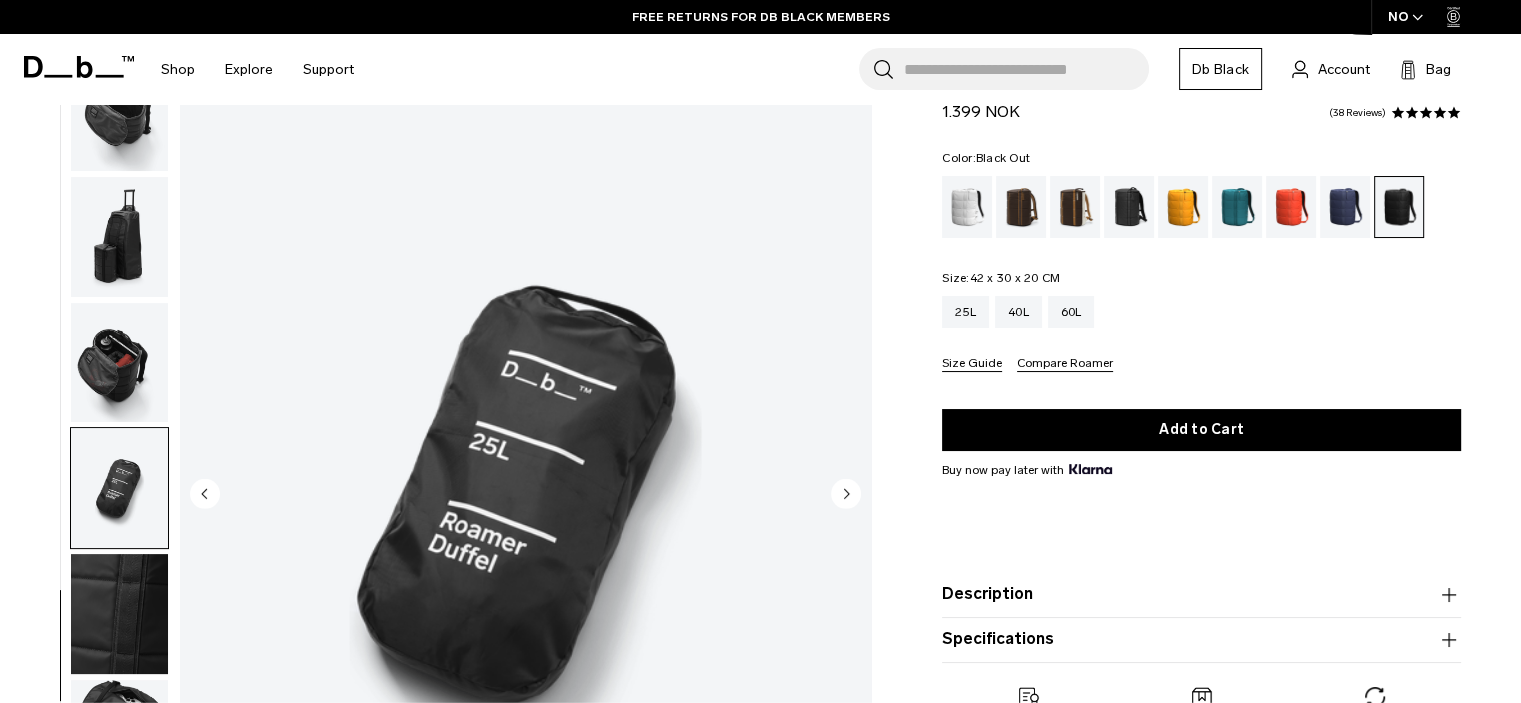 click 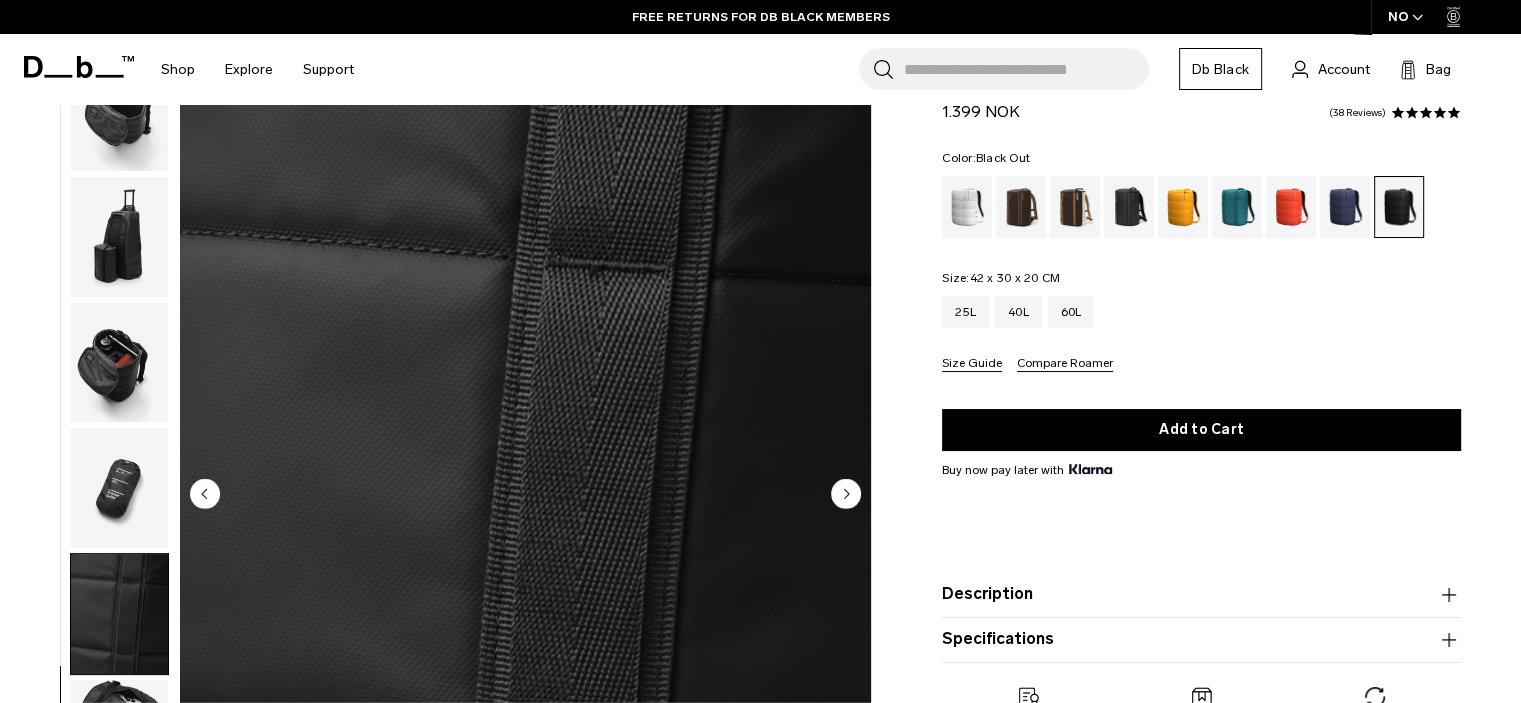 click 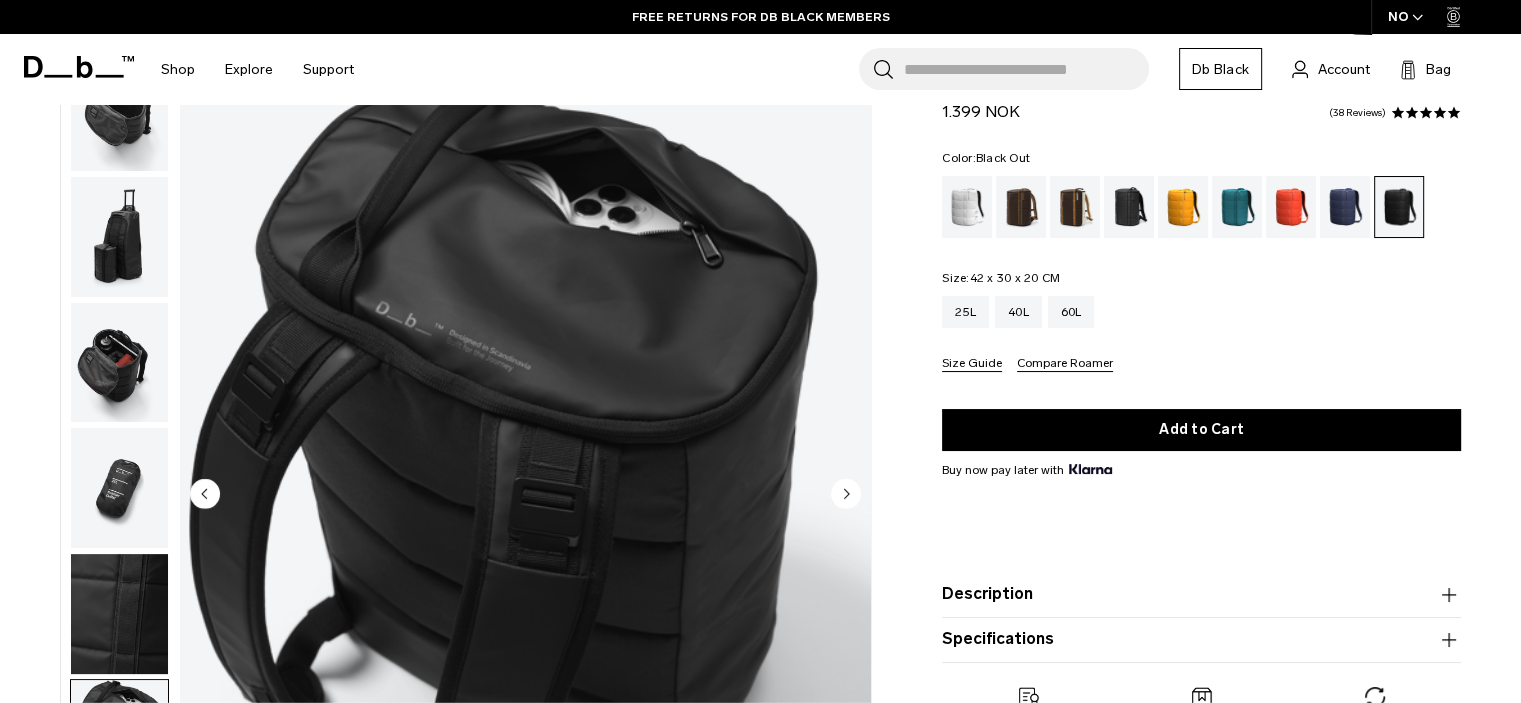 click 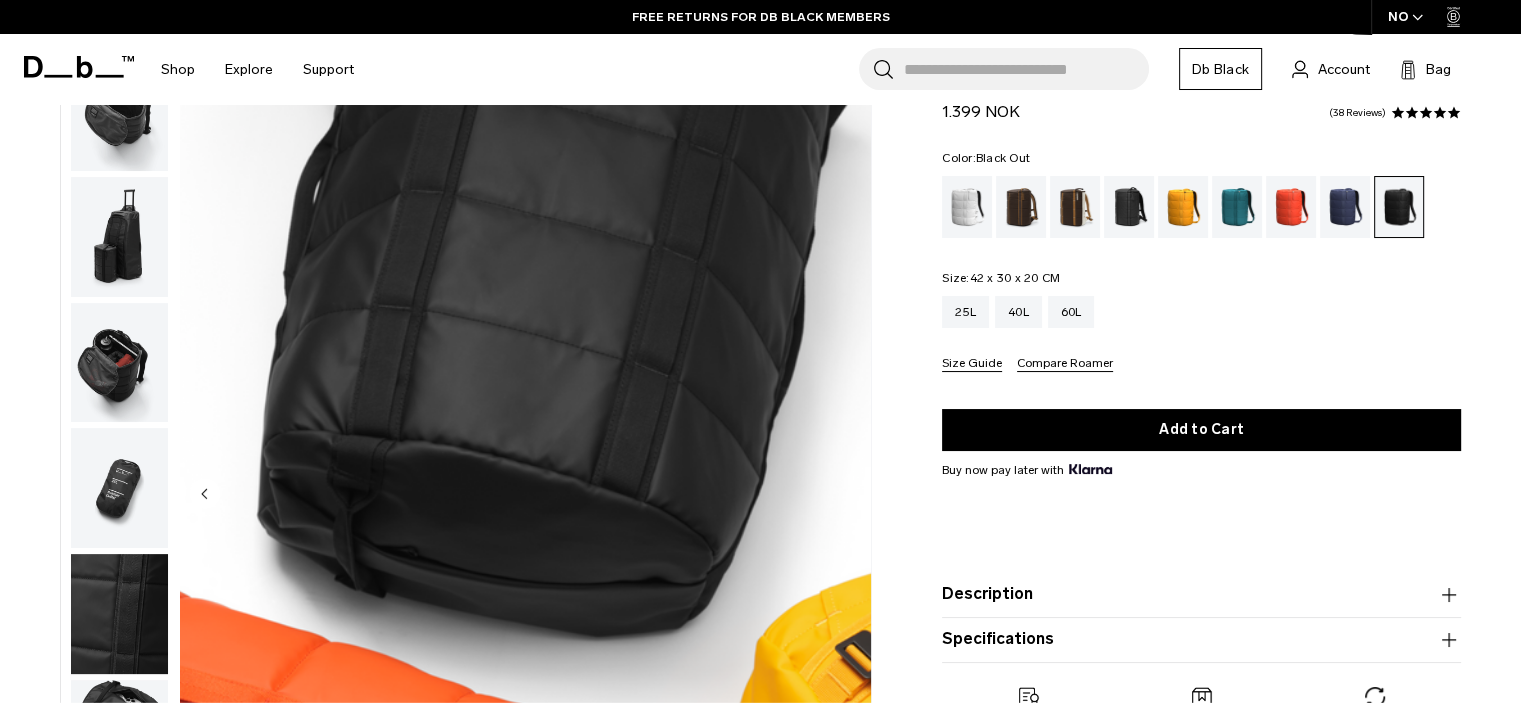 click at bounding box center [525, 495] 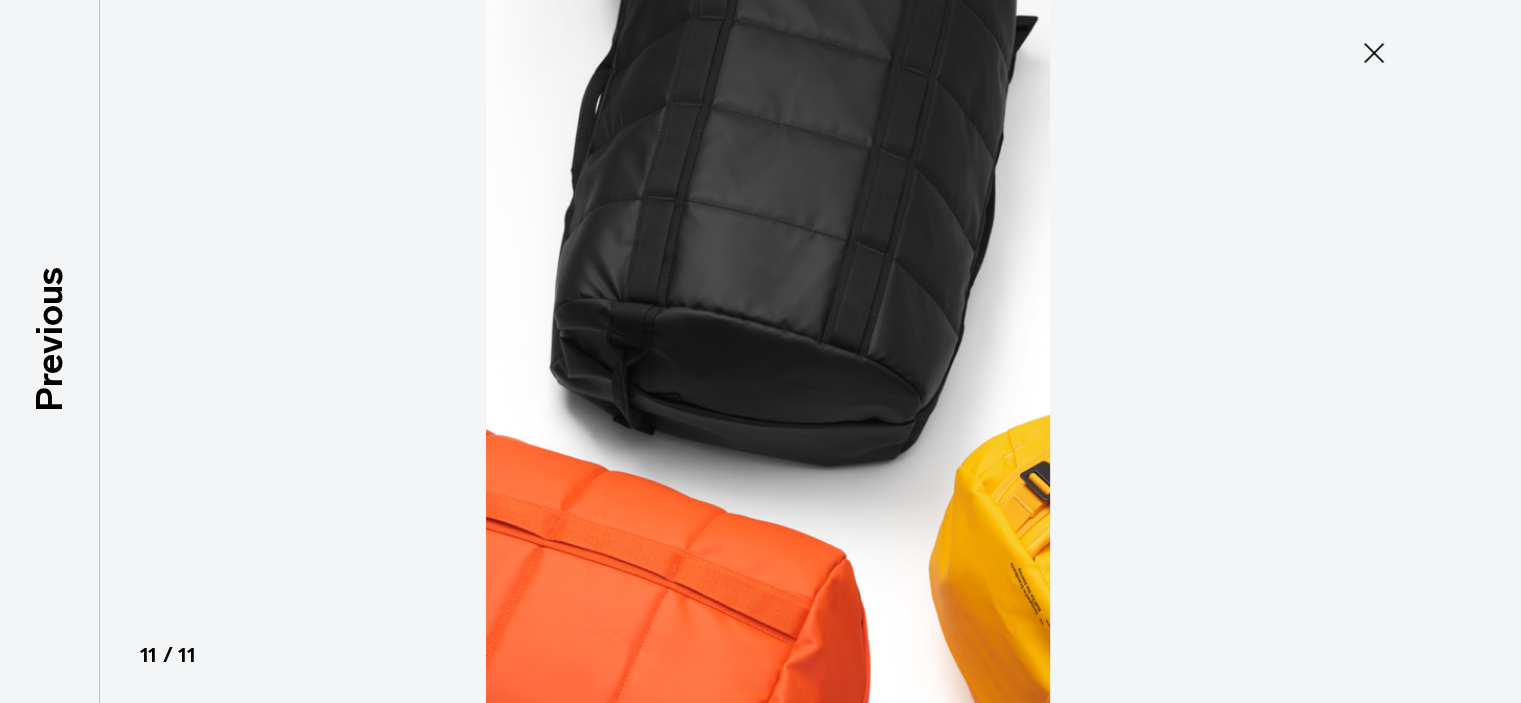 scroll, scrollTop: 506, scrollLeft: 0, axis: vertical 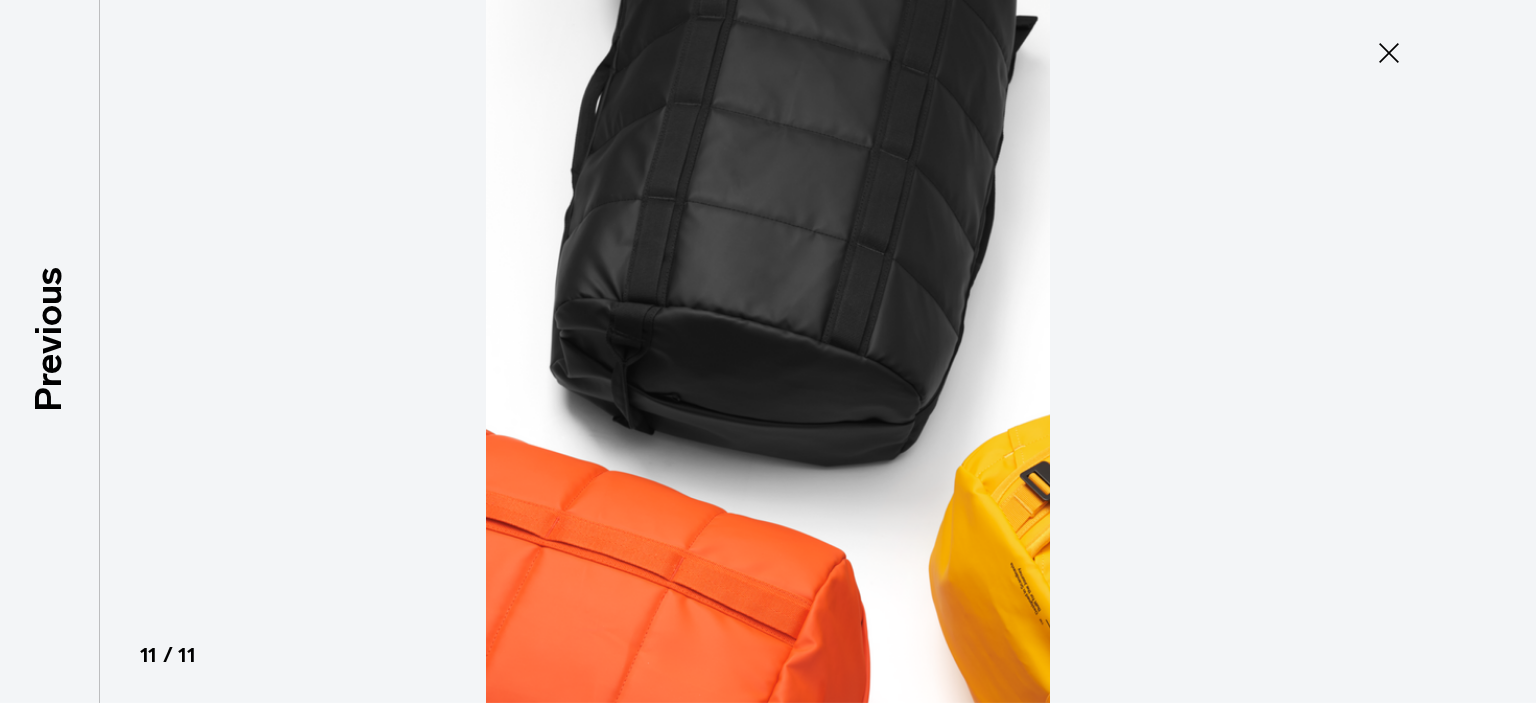 click 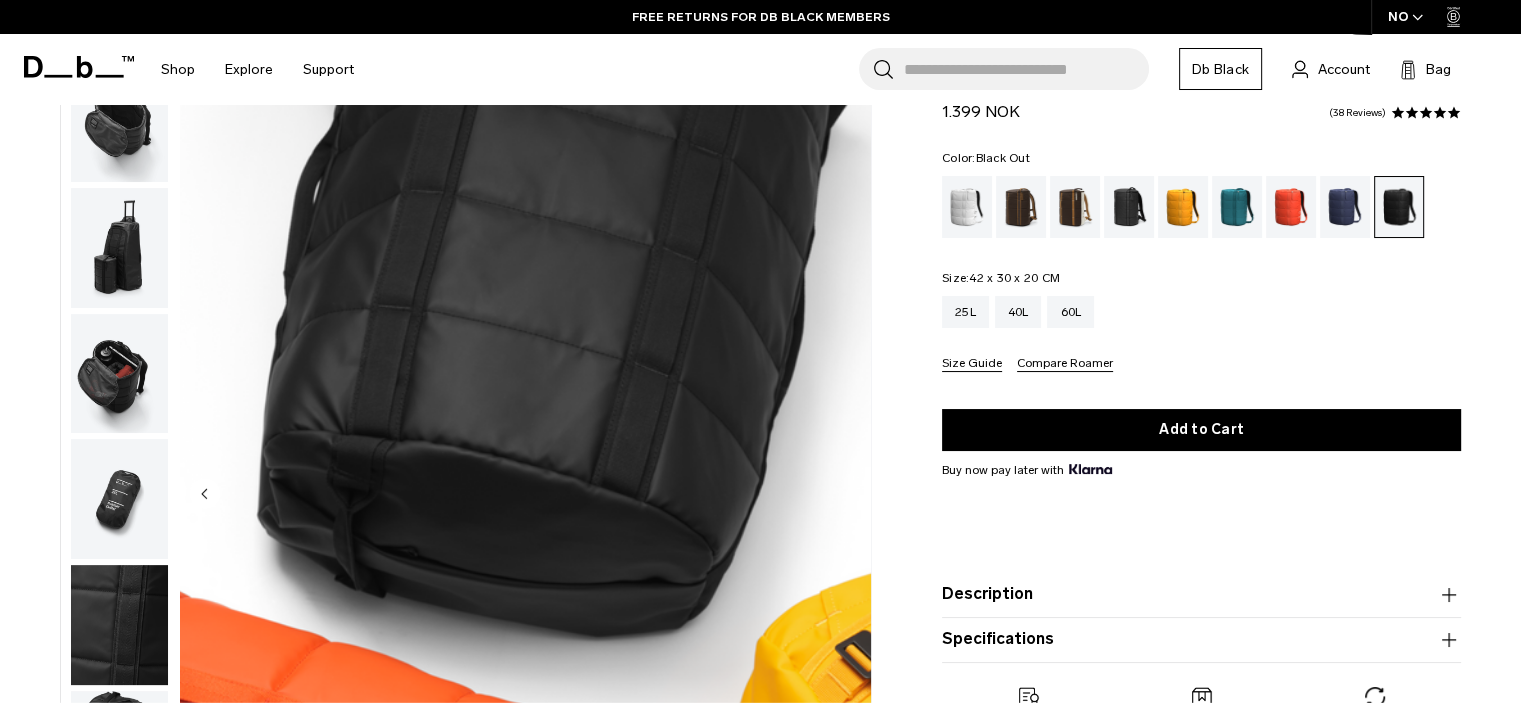 scroll, scrollTop: 517, scrollLeft: 0, axis: vertical 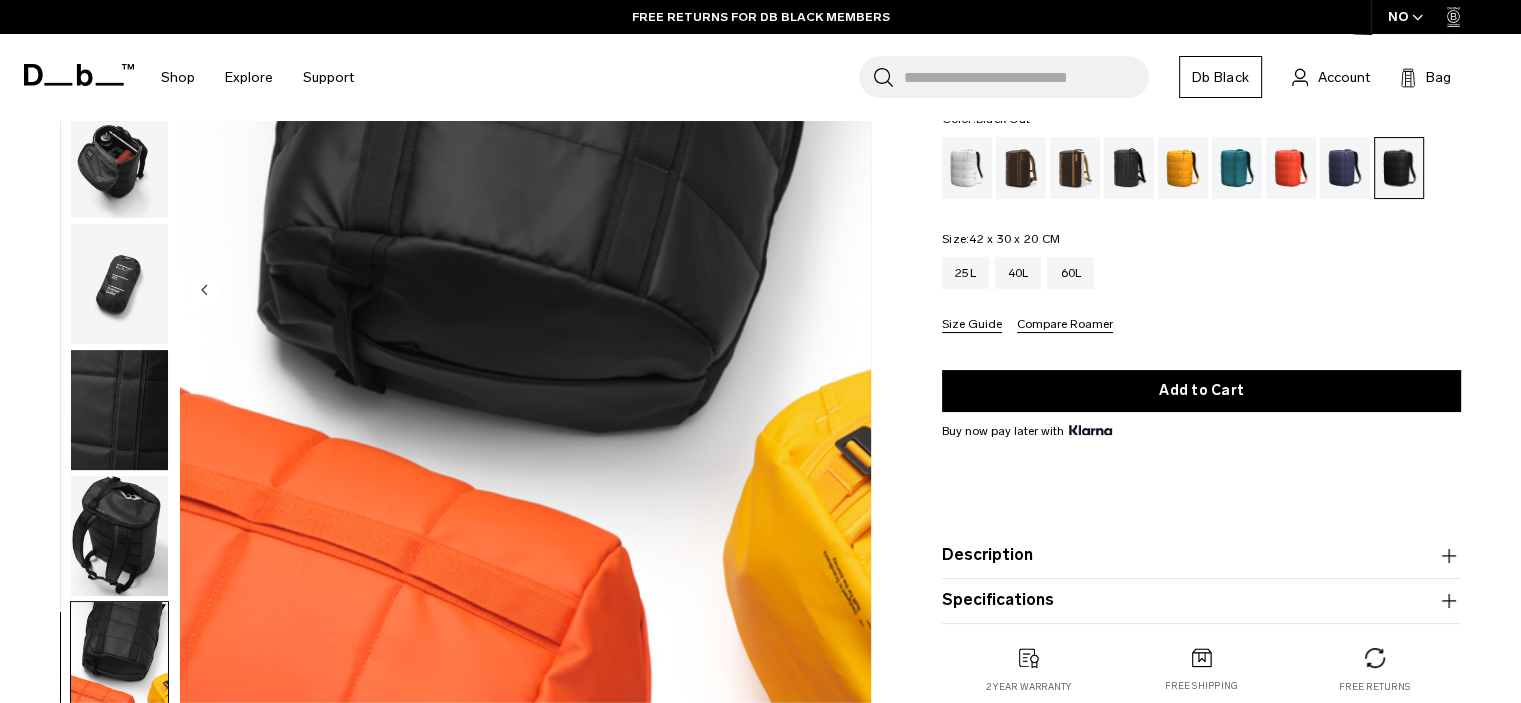 click at bounding box center (119, 536) 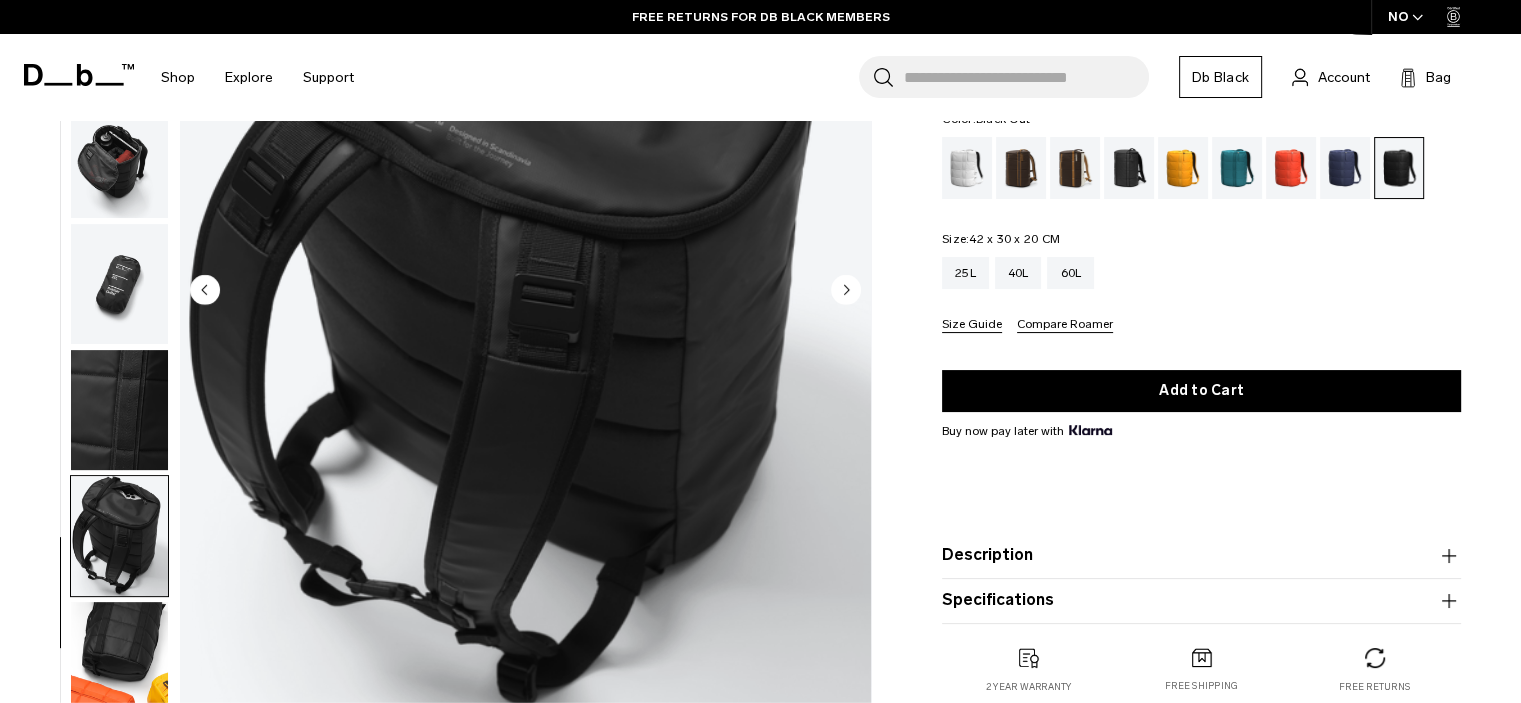click at bounding box center (119, 662) 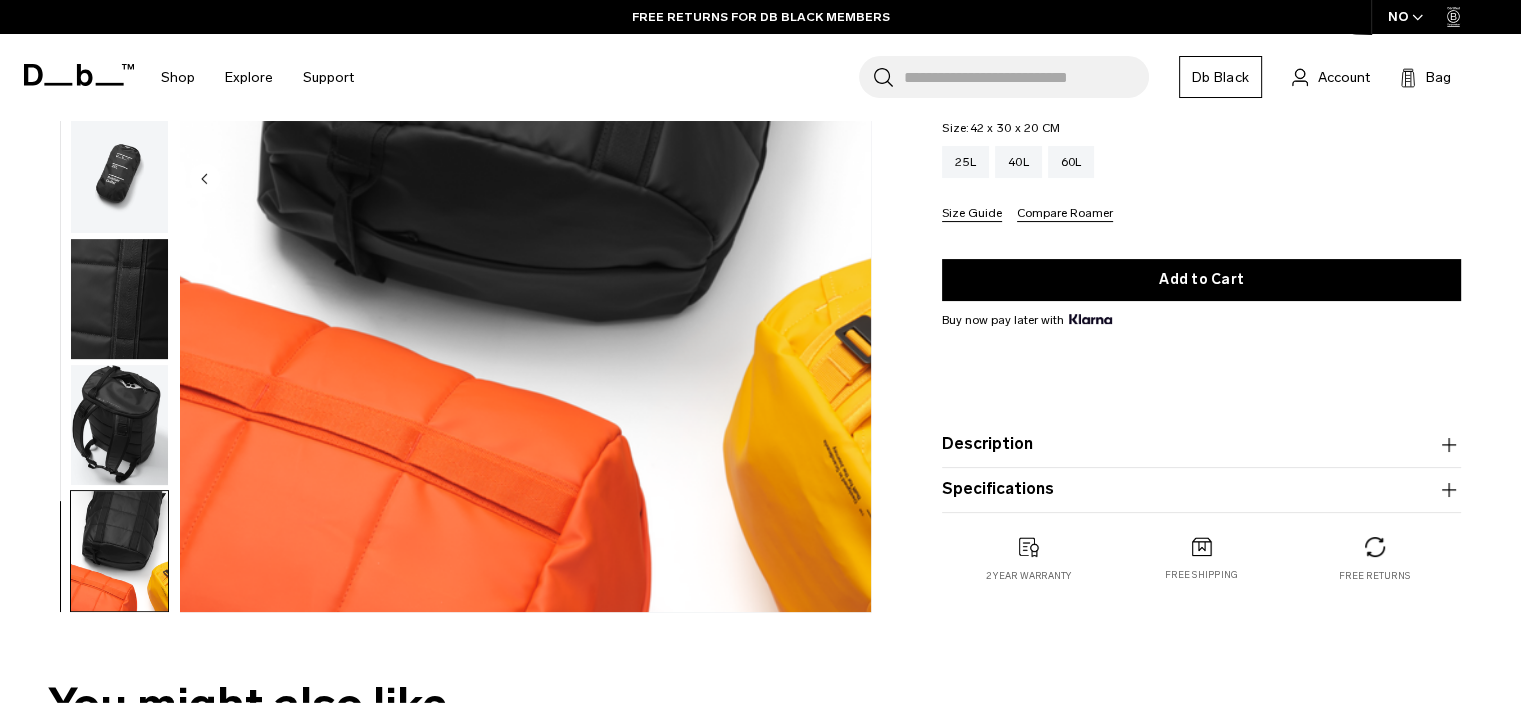 scroll, scrollTop: 384, scrollLeft: 0, axis: vertical 